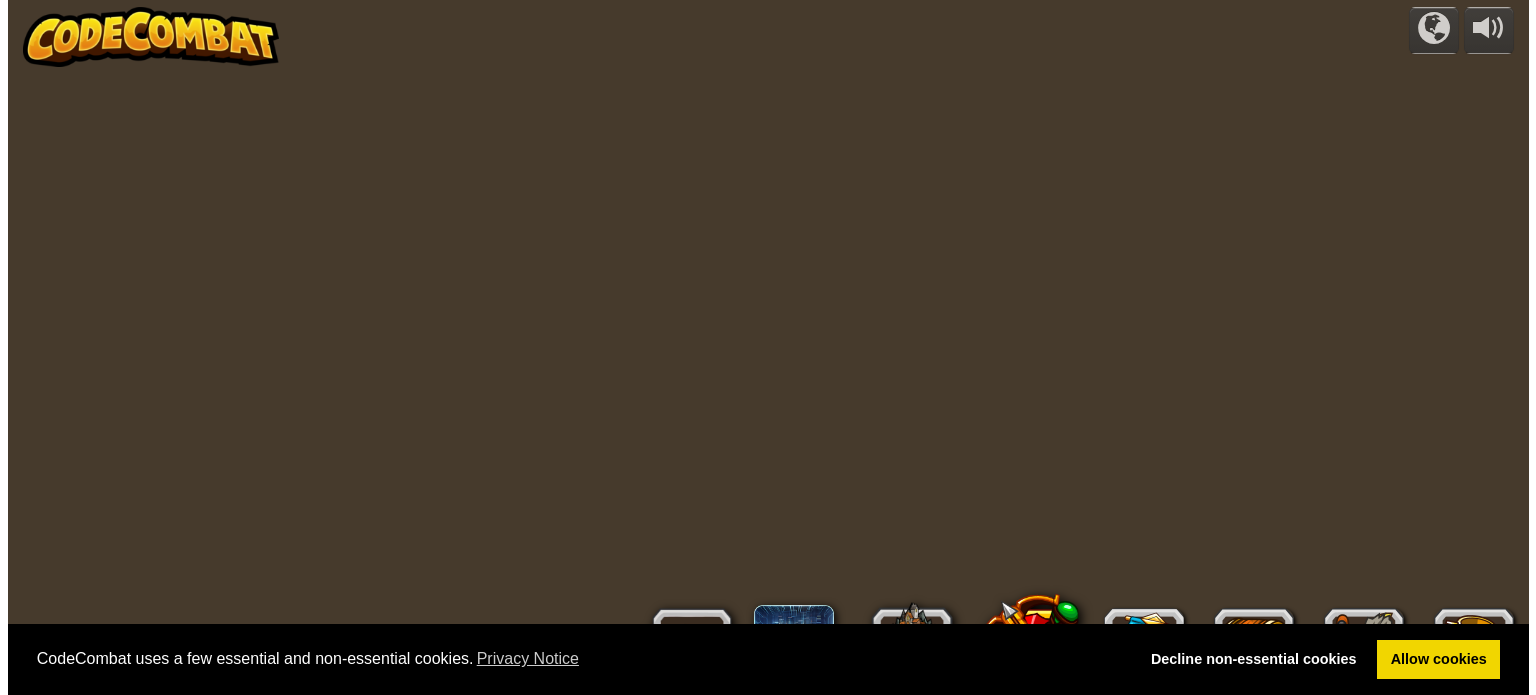scroll, scrollTop: 0, scrollLeft: 0, axis: both 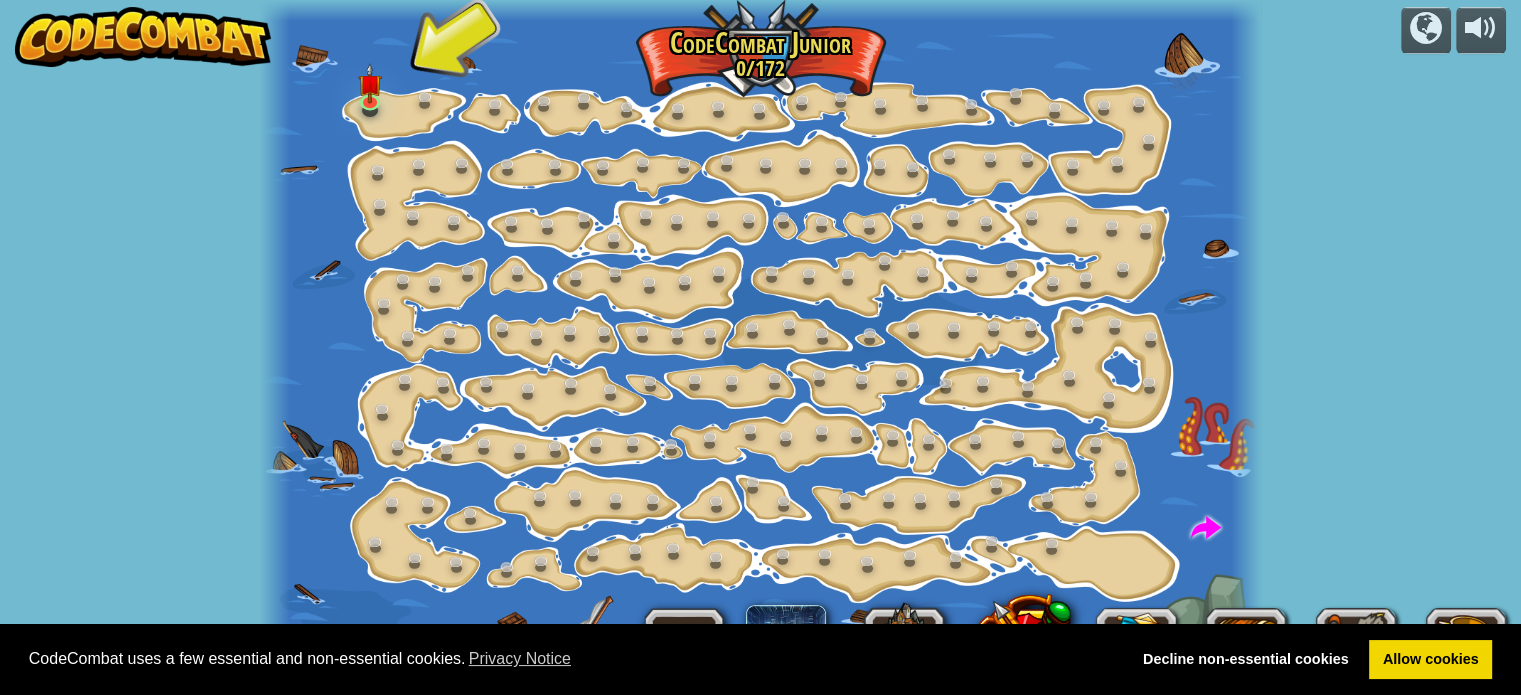 drag, startPoint x: 1412, startPoint y: 658, endPoint x: 1448, endPoint y: 166, distance: 493.3153 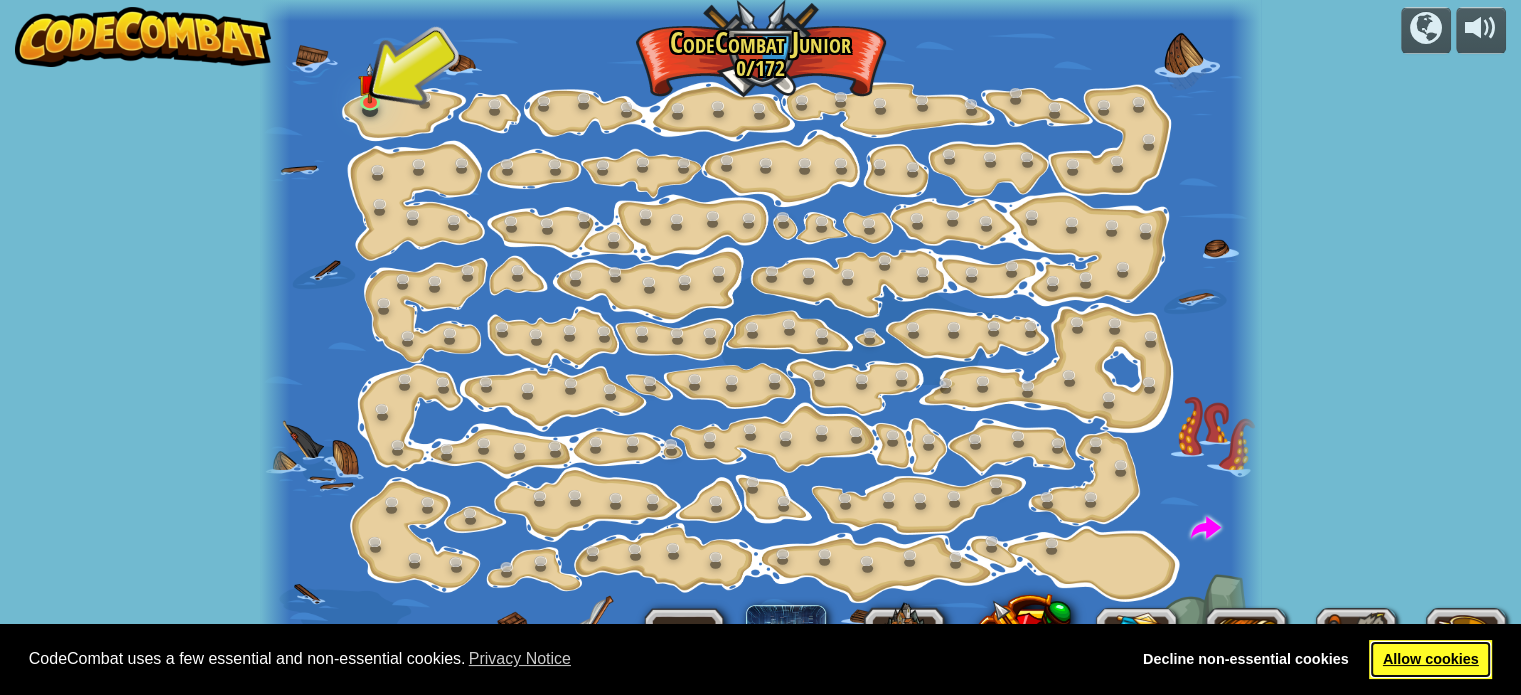 click on "Allow cookies" at bounding box center (1430, 660) 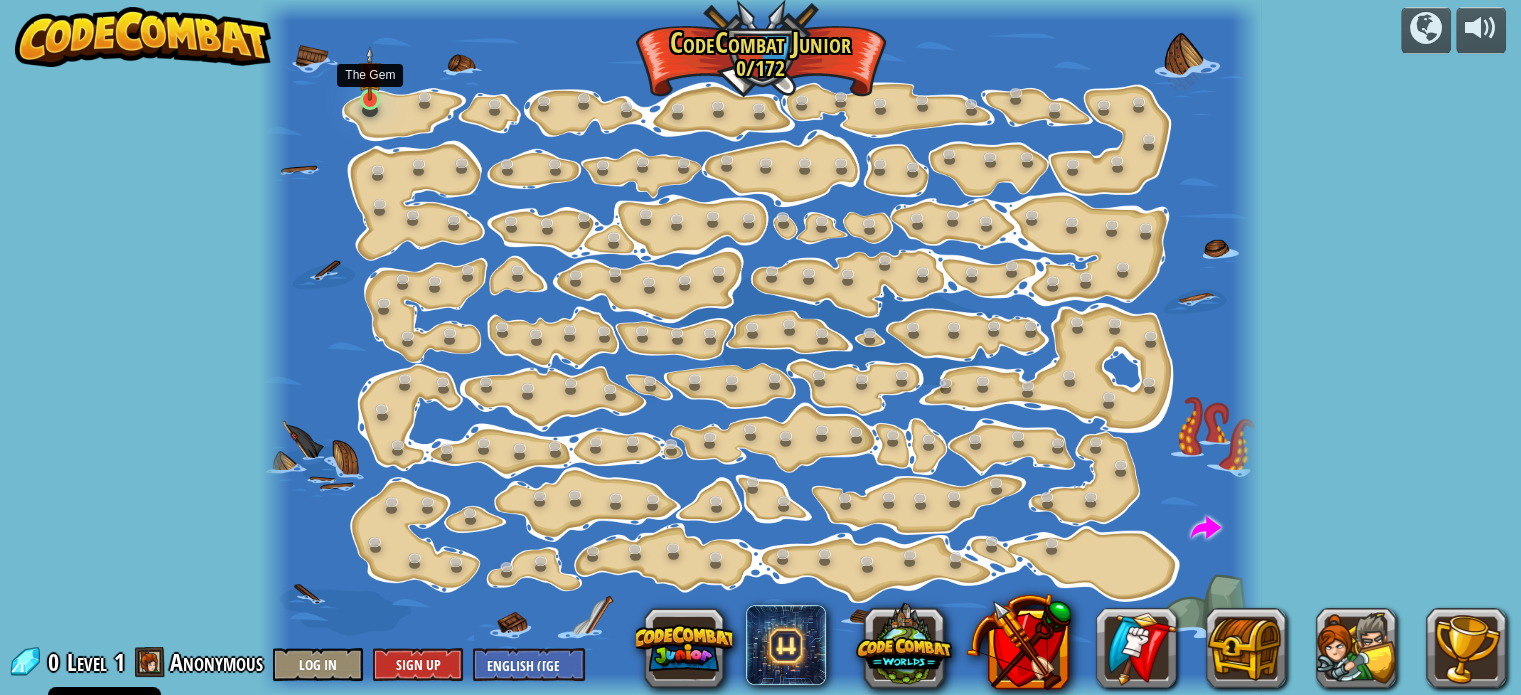 click at bounding box center (370, 73) 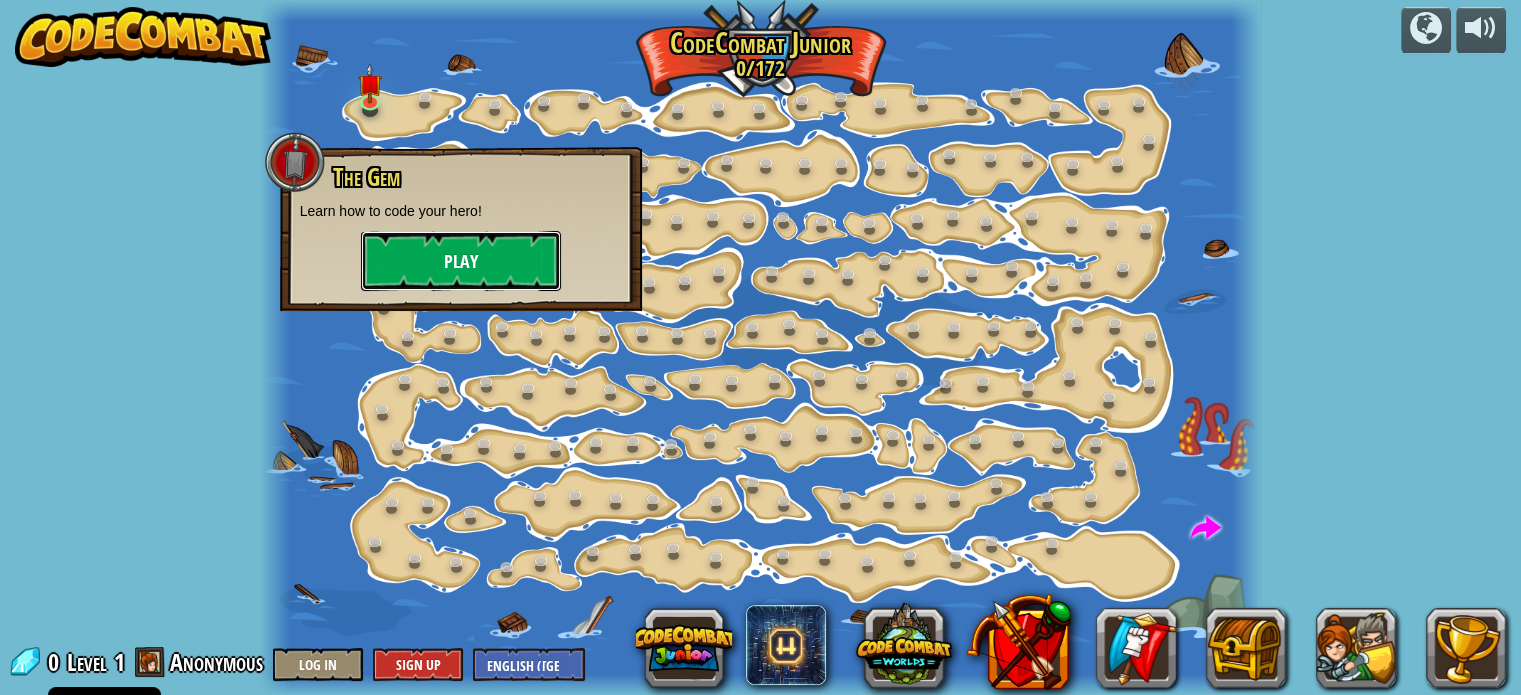 click on "Play" at bounding box center [461, 261] 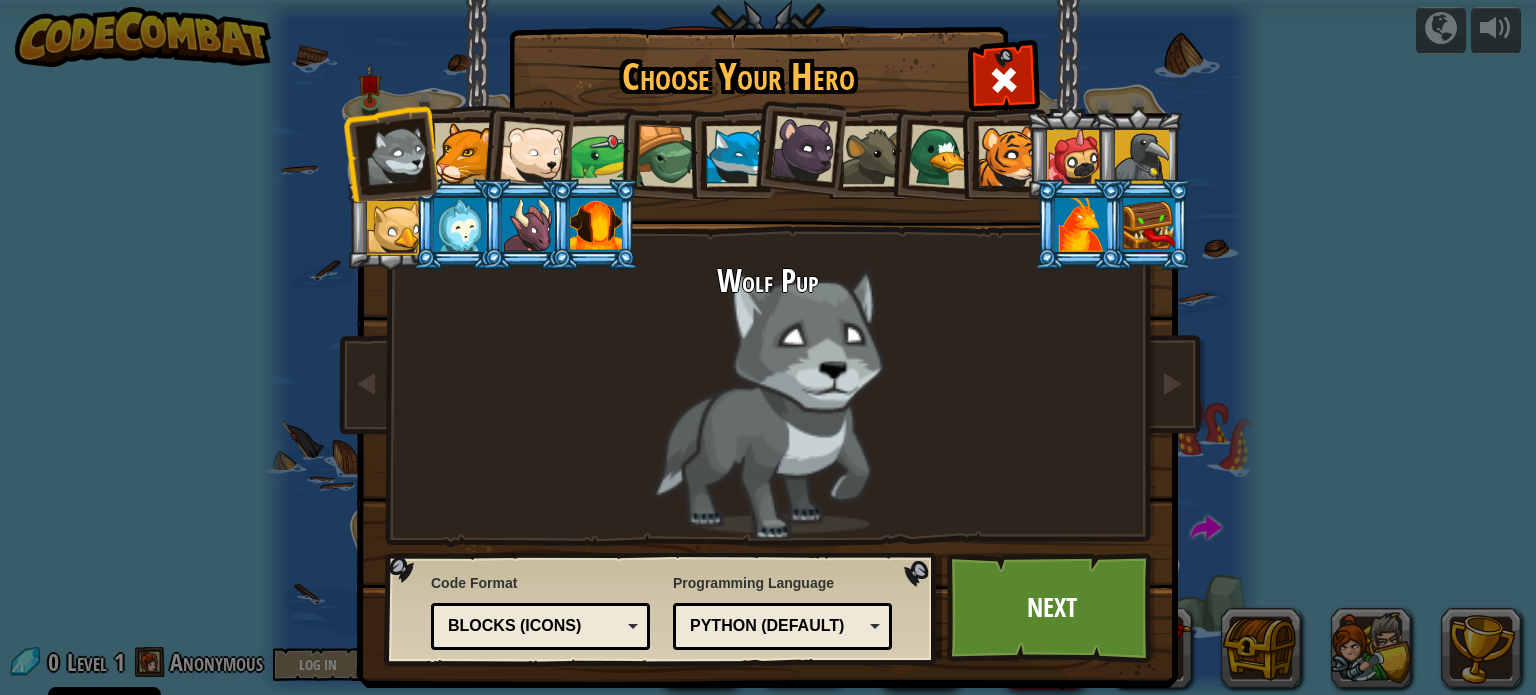 click at bounding box center [532, 154] 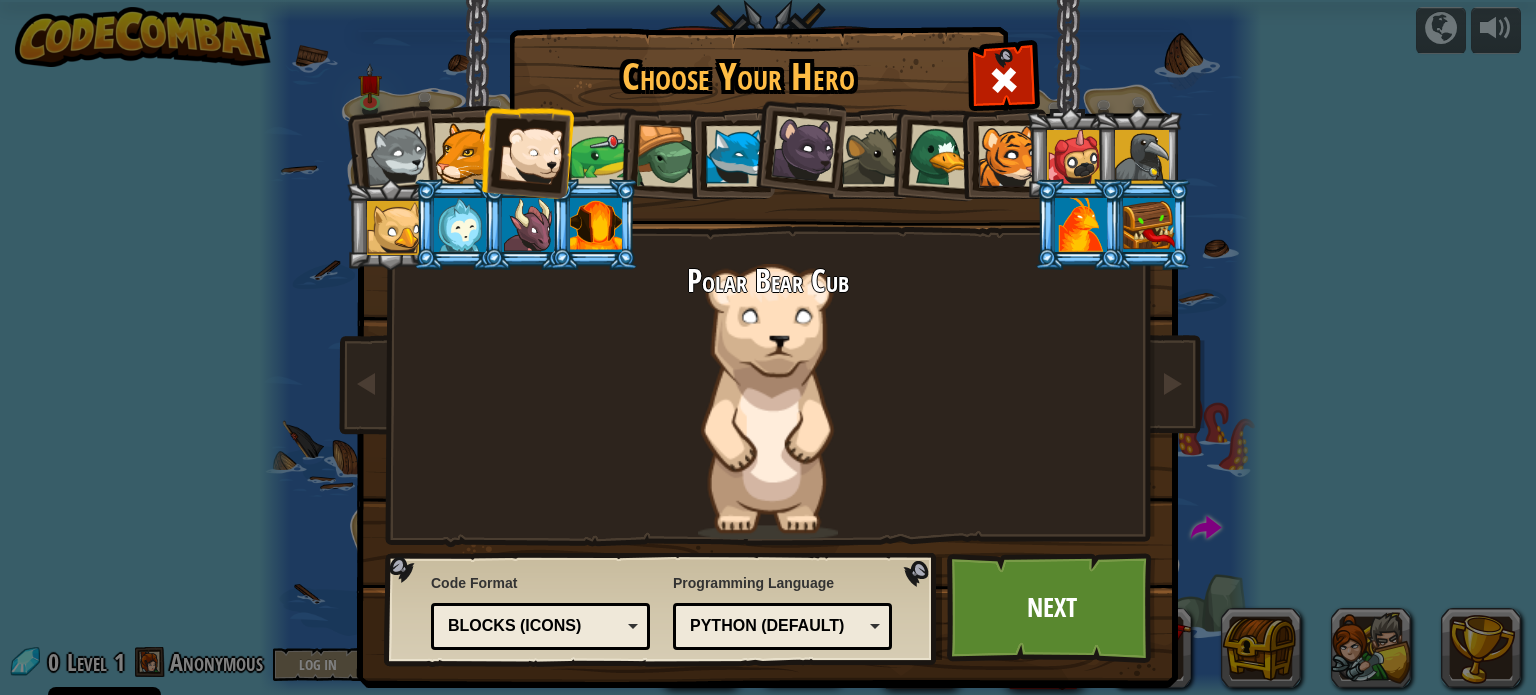 click at bounding box center [594, 224] 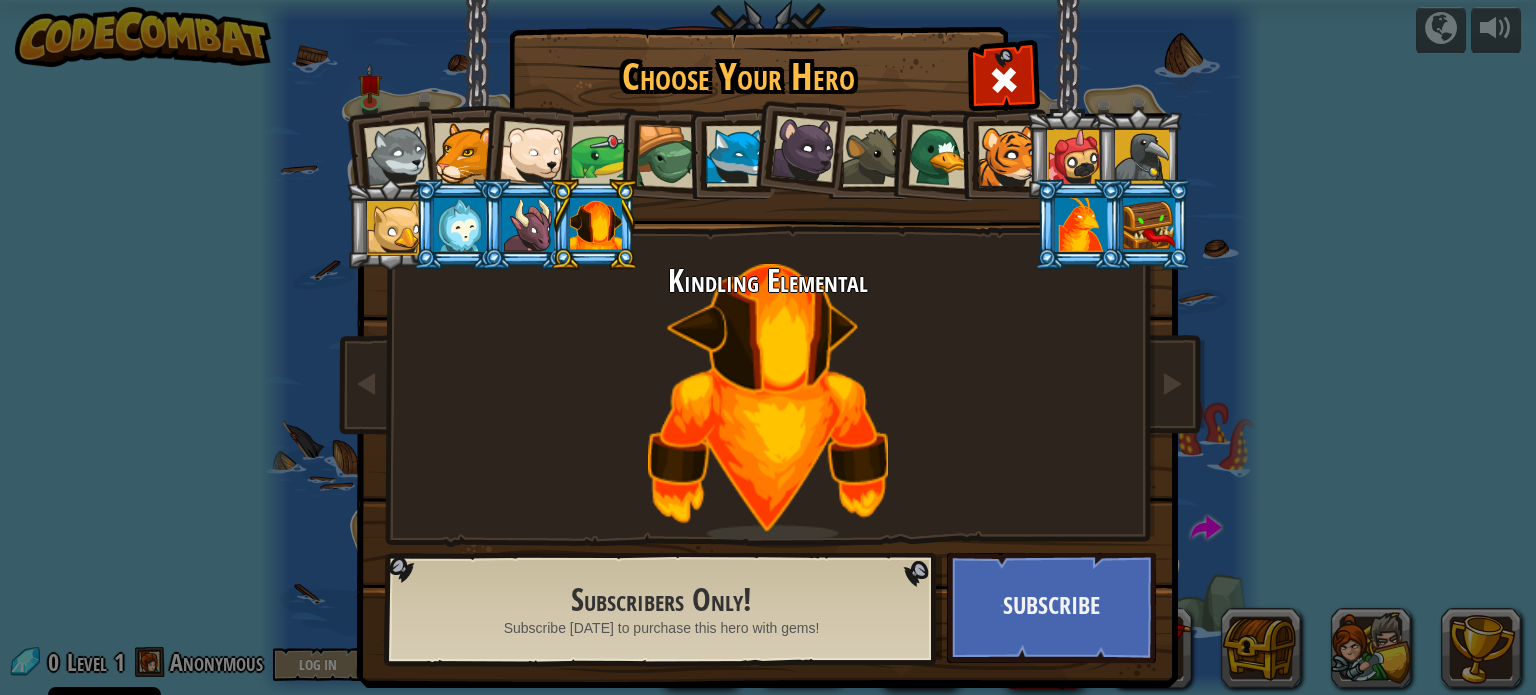 click at bounding box center (526, 224) 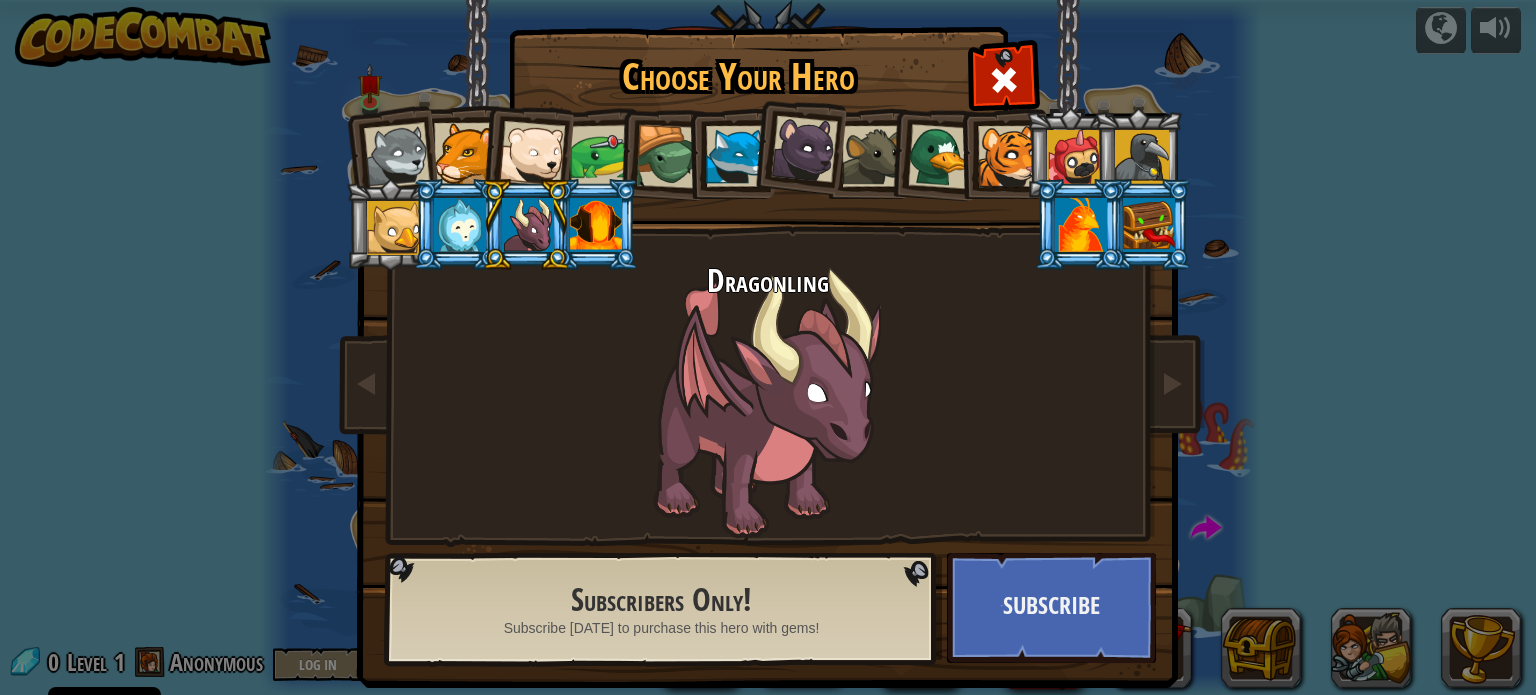click at bounding box center (397, 156) 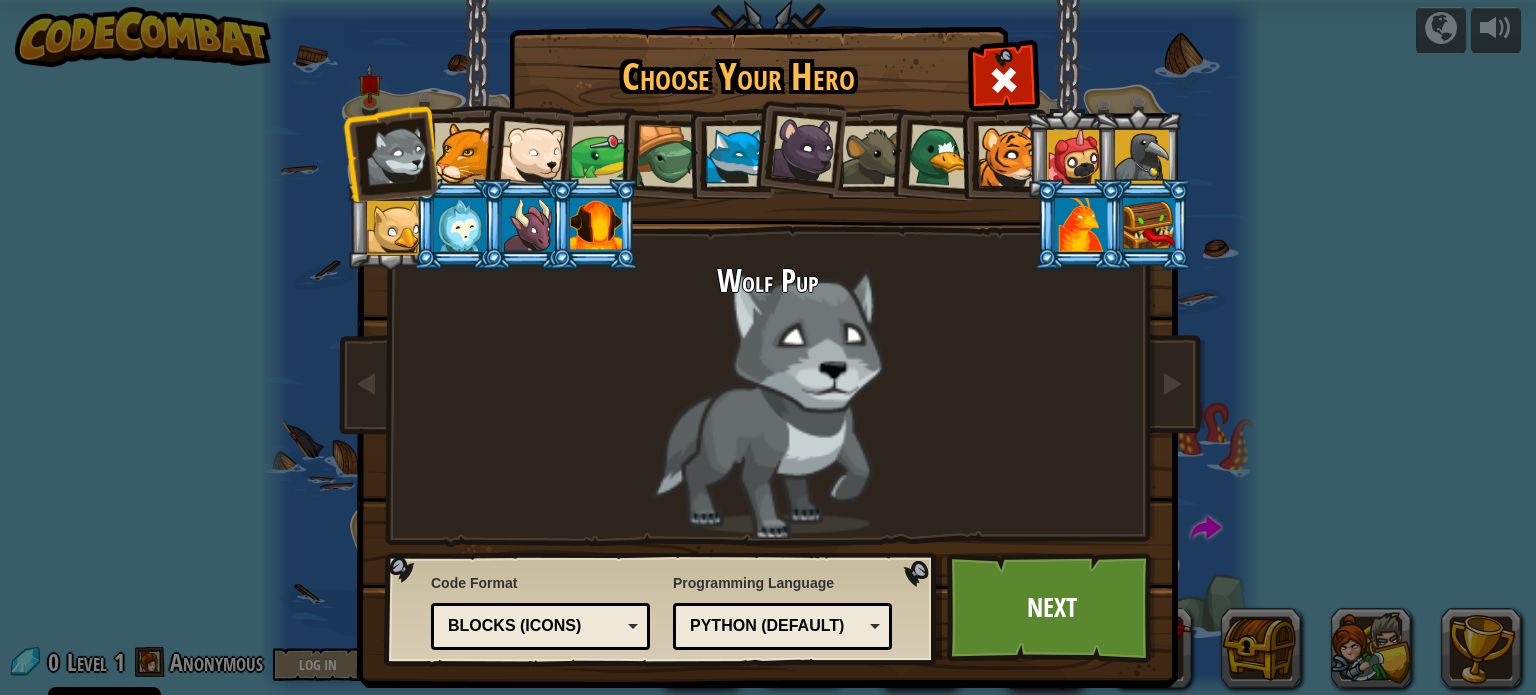 click at bounding box center (668, 157) 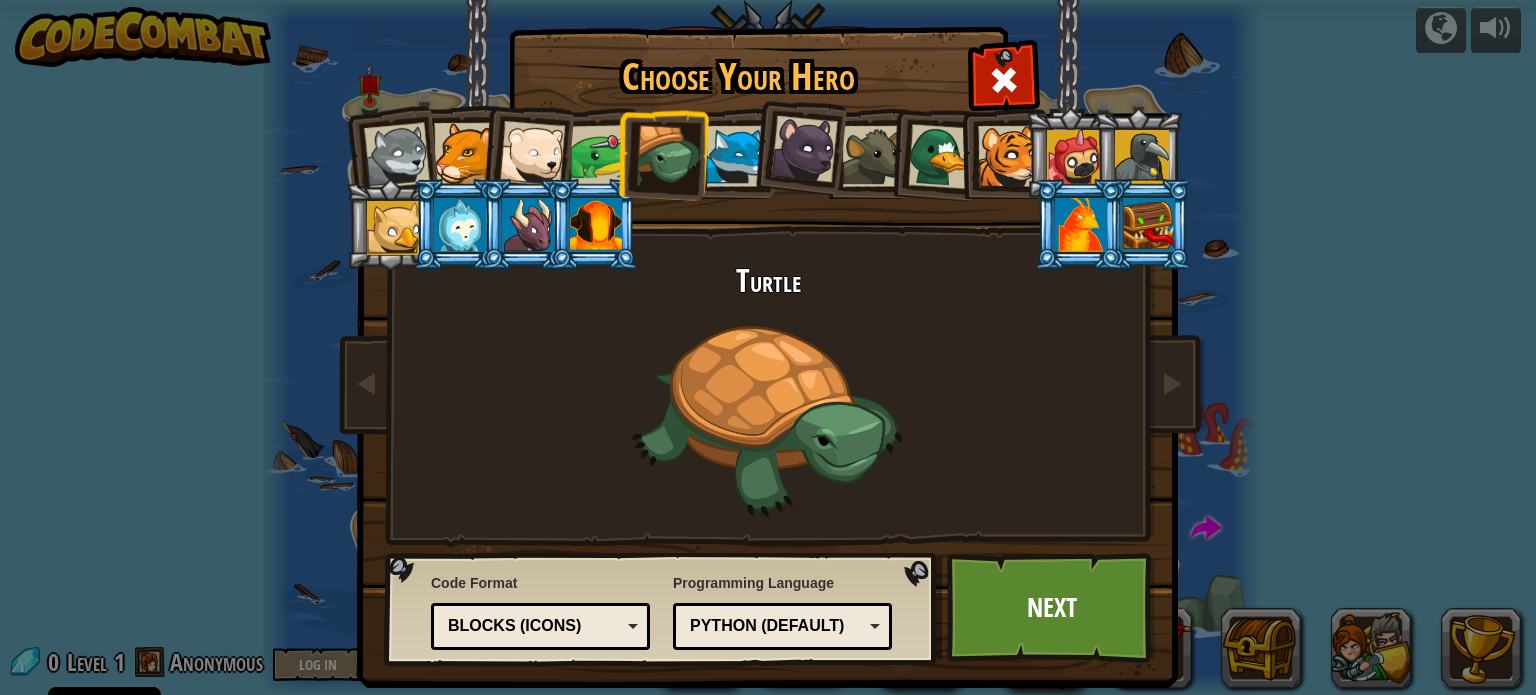 click at bounding box center (1149, 225) 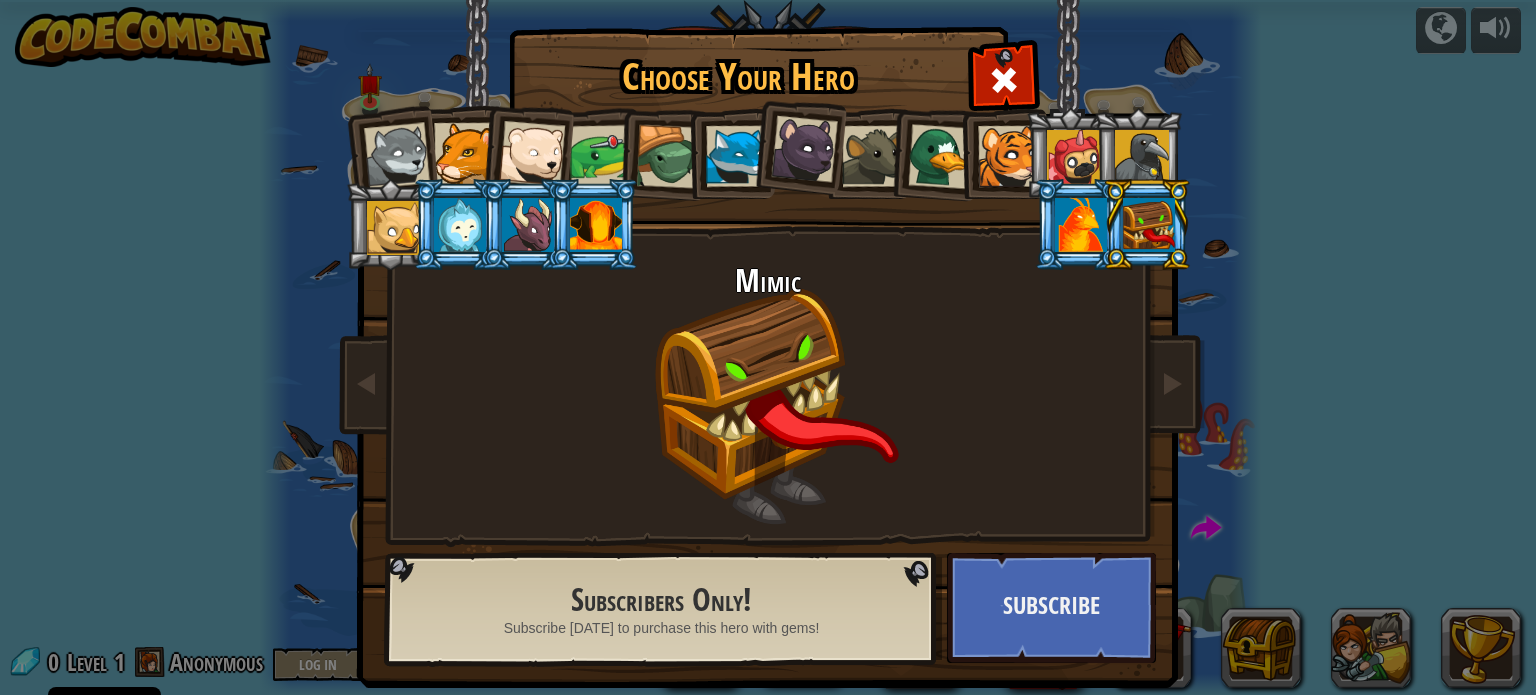 click at bounding box center [1081, 225] 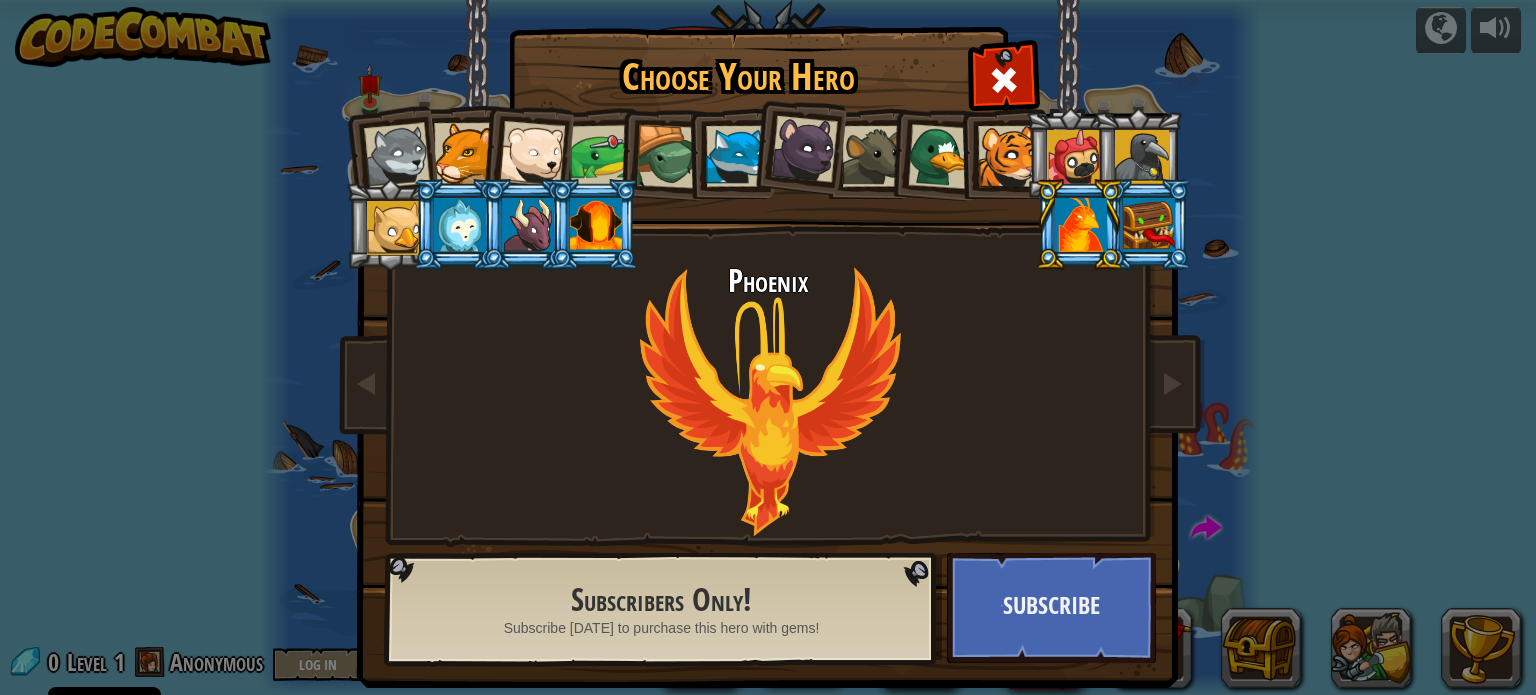 click at bounding box center [1138, 153] 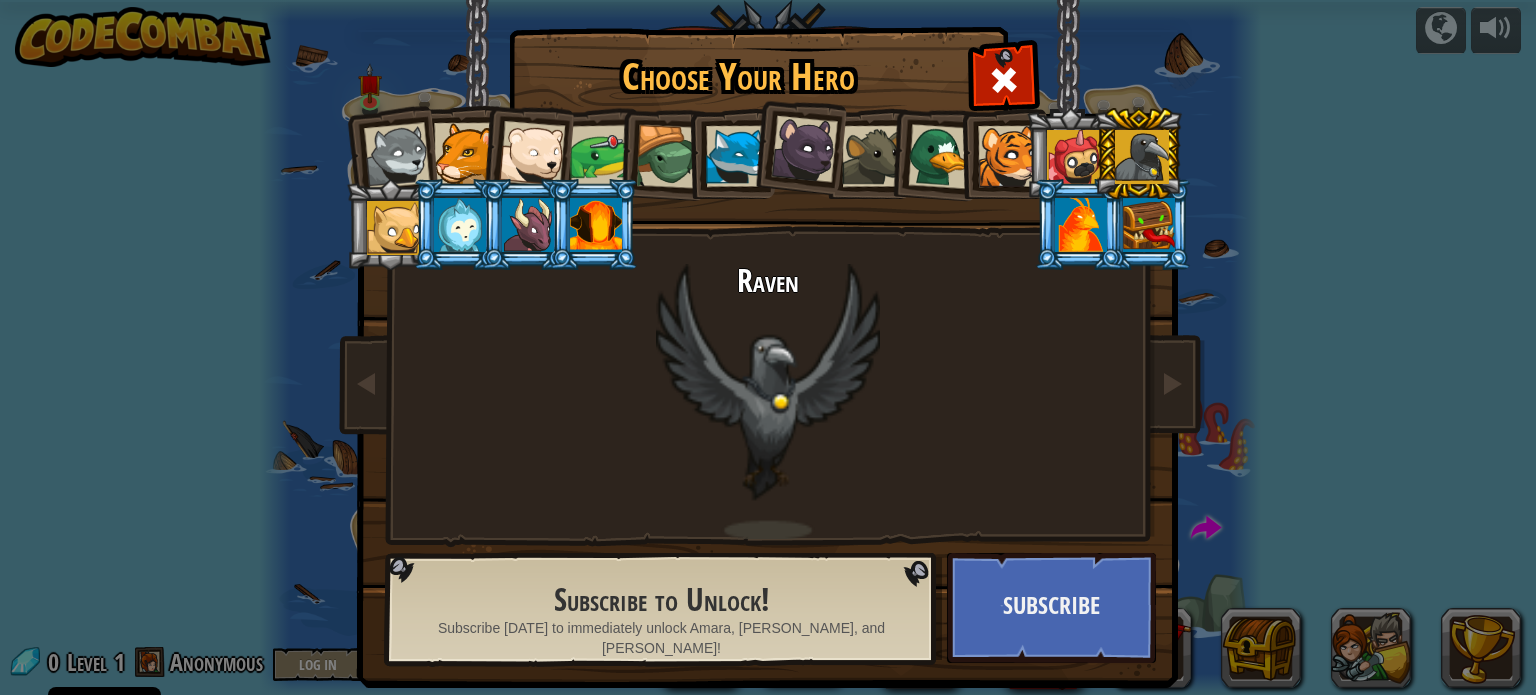 click at bounding box center (1138, 153) 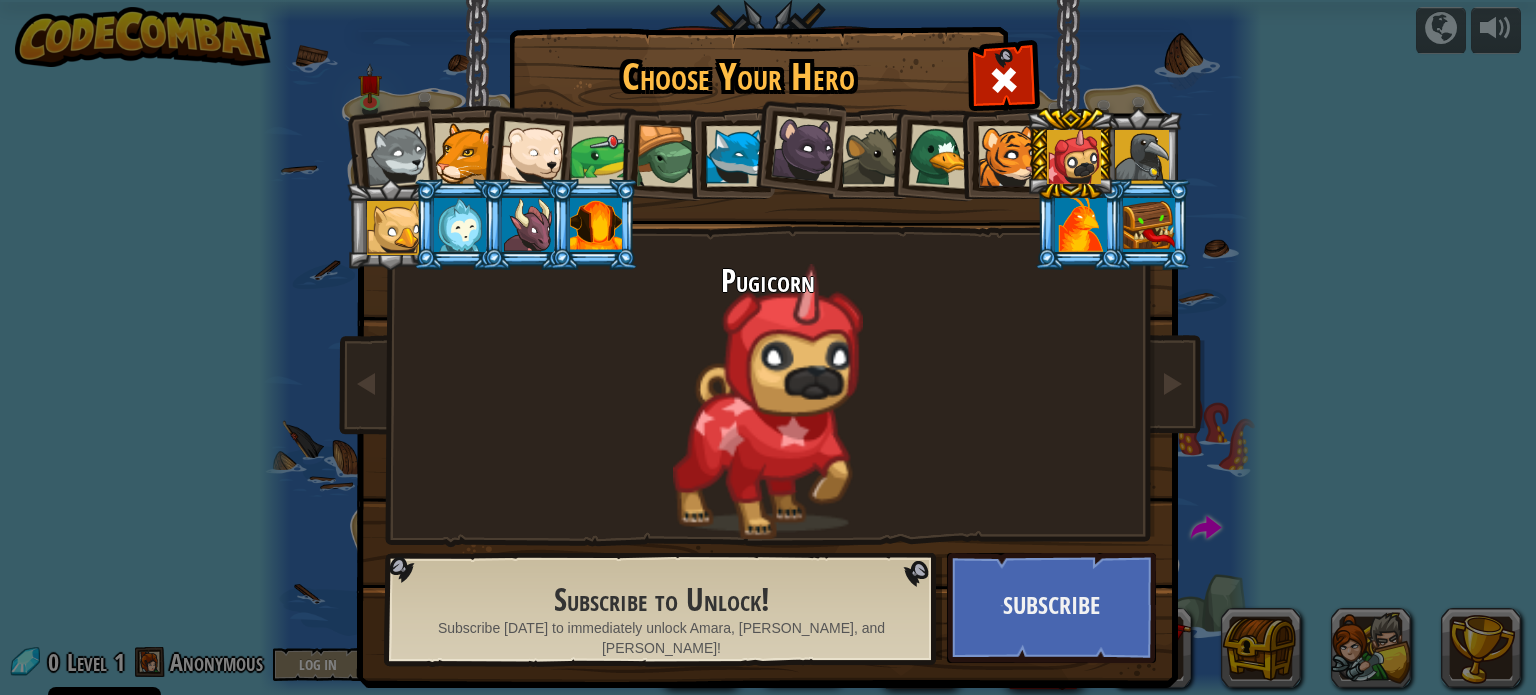 click at bounding box center [1008, 156] 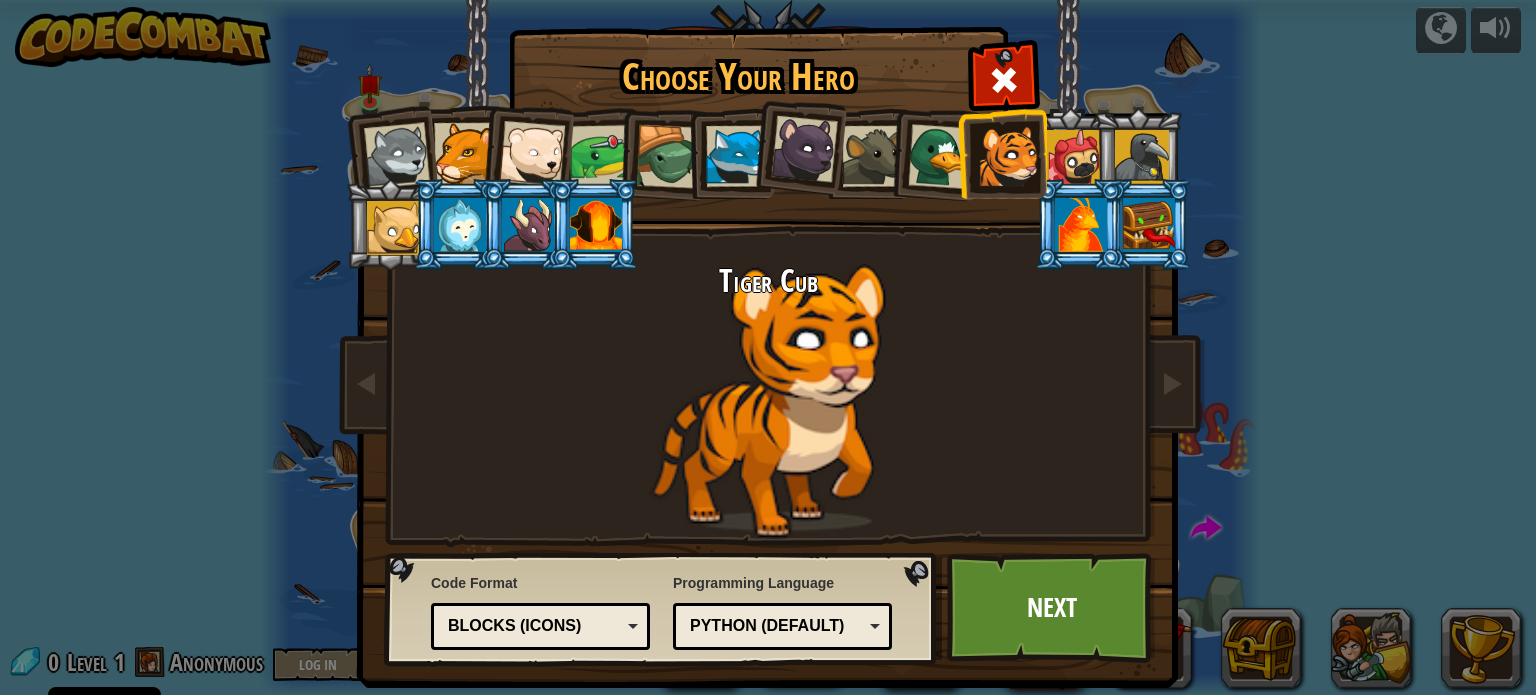 click at bounding box center [1074, 157] 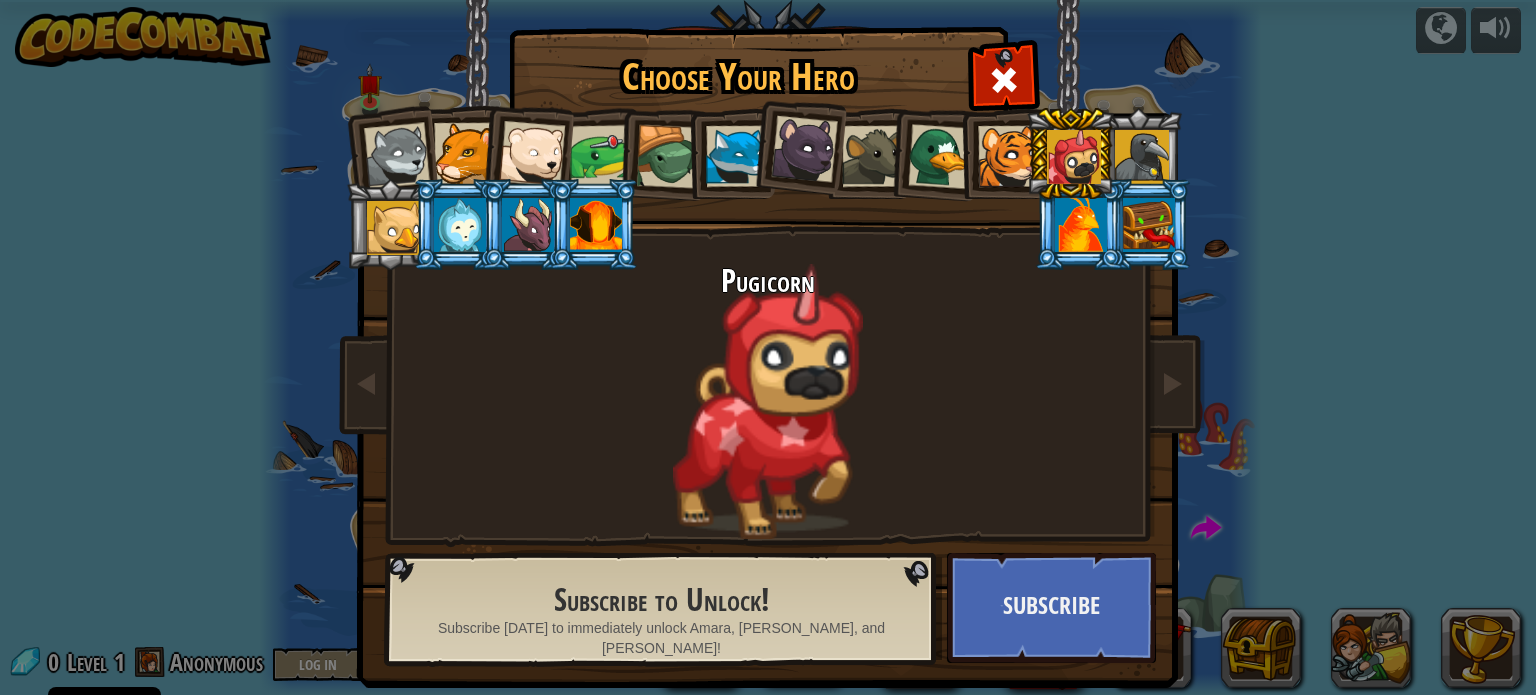 click at bounding box center (1008, 156) 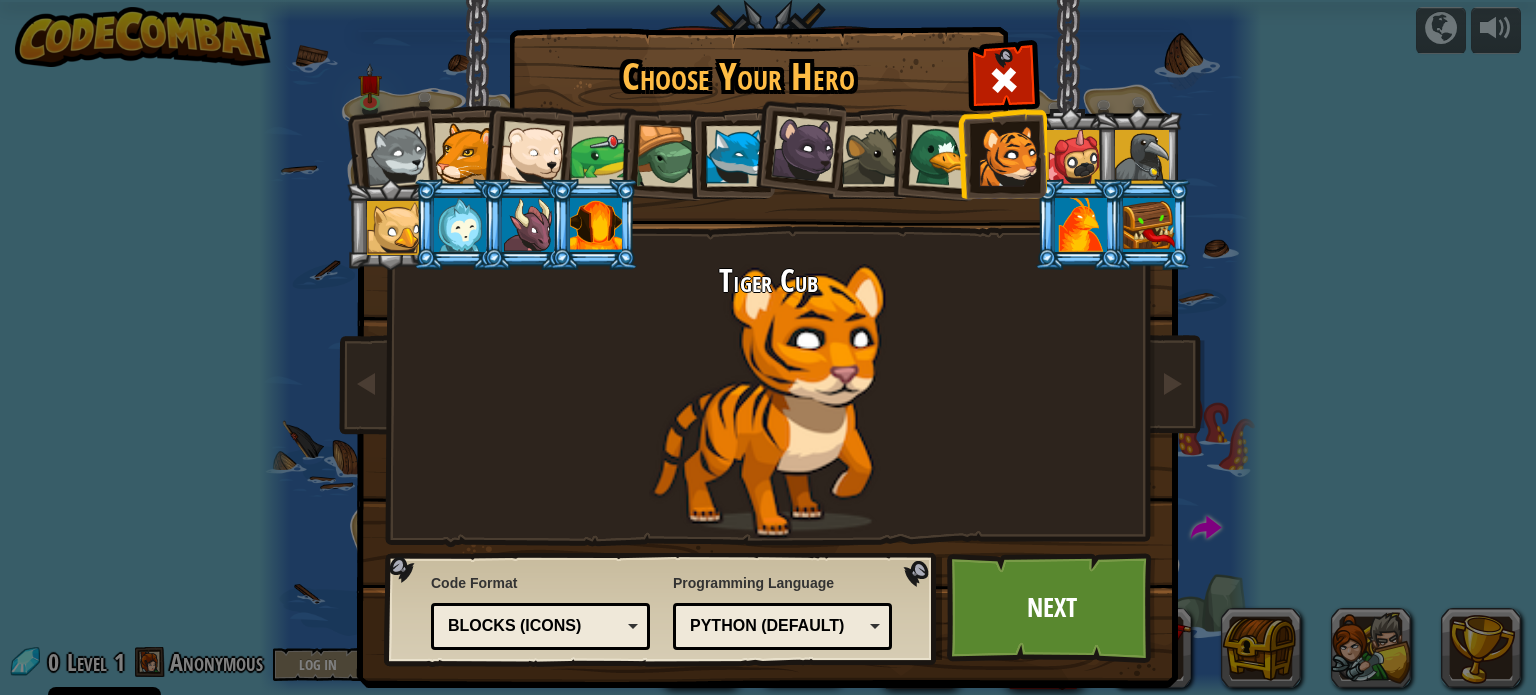 click at bounding box center (532, 154) 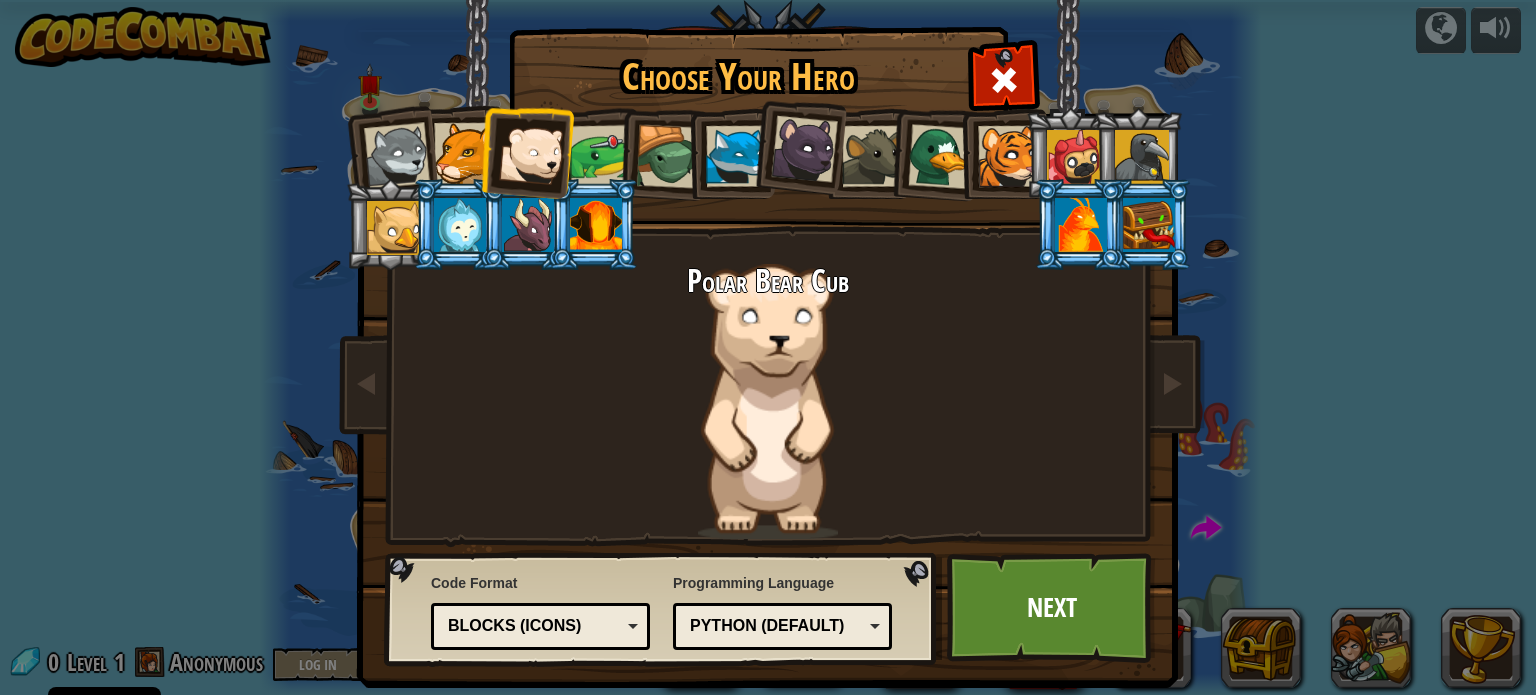click on "Choose Your Hero 0 Wolf Pup Cougar Polar Bear Cub Frog Turtle Blue Fox Panther Cub Brown Rat Duck Tiger Cub Pugicorn Raven Baby Griffin Yetibab Mimic Phoenix Dragonling Kindling Elemental Code Format Text code Blocks and code Blocks Blocks (Icons) Blocks (Icons) Blocks - Drag and drop blocks for tablets or younger learners Blocks and code - Blocks and text code side-by-side Blocks (Icons) - Icon-based blocks for phones or pre-readers Text code - Type text-based code in a real code editor Programming Language Python (Default) JavaScript Lua C++ Java (Experimental) Python (Default) C++ - (Subscriber Only) Game development and high performance computing. Java (Experimental) - (Subscriber Only) Android and enterprise. JavaScript - The language of the web. (Not the same as Java.) Lua - Game scripting language. Python (Default) - Simple yet powerful, great for beginners and experts. Next" at bounding box center (768, 347) 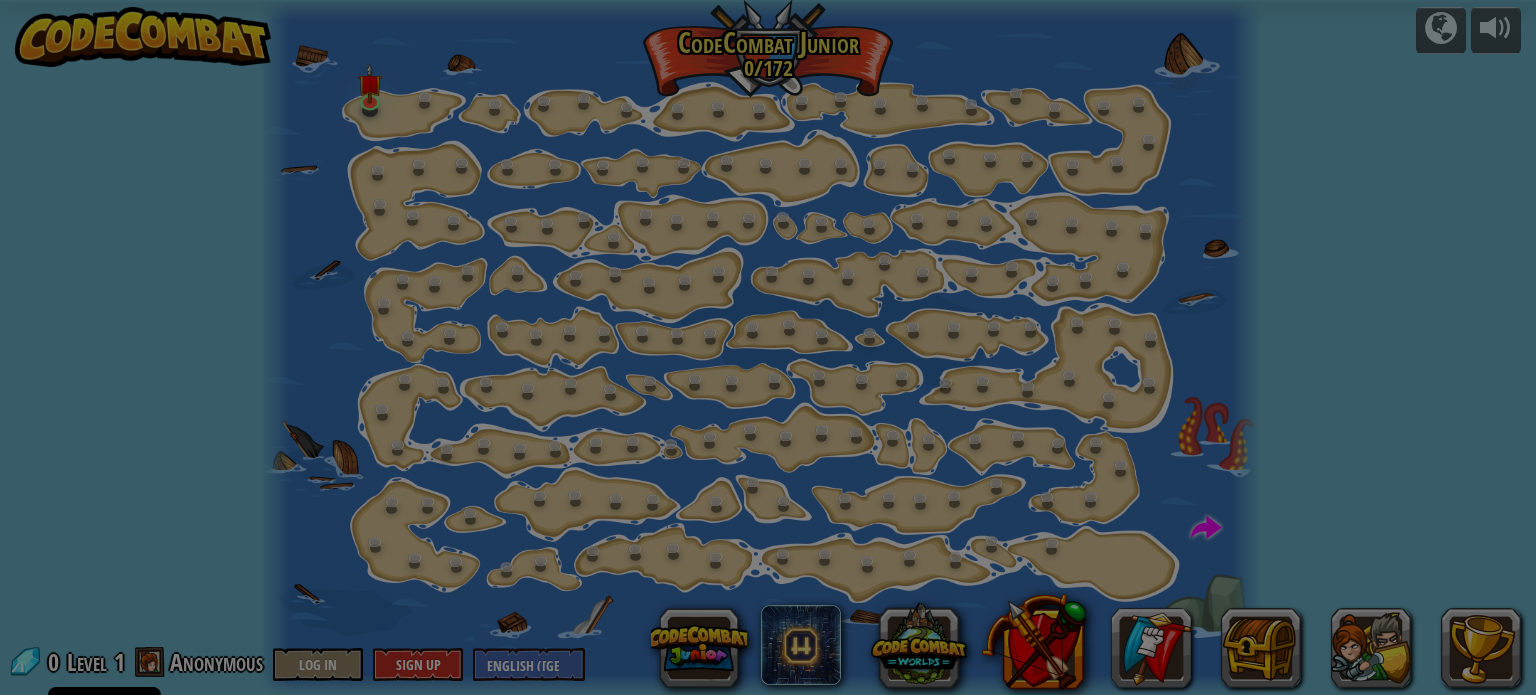 click on "Cookie Policy CodeCombat uses a few essential and non-essential cookies.  Privacy Notice Decline non-essential cookies Allow cookies powered by Step Change (Locked) Change step arguments.
Go Smart (Locked) Now we're really walking!
Go Go Go (Locked) Go get more gems.
Shiny (Locked) Look at all these gems!
Walk It Off (Locked) A long walk; can we speed this up?
Hiker (Locked) Practice those steps.
Elbow (Locked) Two steps at a time.
Turns (Locked) Just follow the shore and you'll be ok.
Steps (Locked) Go more than one step at a time.
The Gem Learn how to code your hero!
Play Long Hall (Locked) Coding smart beats coding long.
Two Gems (Locked) Move a little further to grab two gems!
[GEOGRAPHIC_DATA] (Locked) Go more than one step at a time.
X Marks the Spot (Locked) Get to the raft!
Gem Square (Locked) Surrounded by gems!
Go Around (Locked) Can't go through it? Go around it.
Gems First (Locked) Gems first, then the raft.
The Raft (Locked) Get to the raft.
Snake Maze (Locked)" at bounding box center [768, 1] 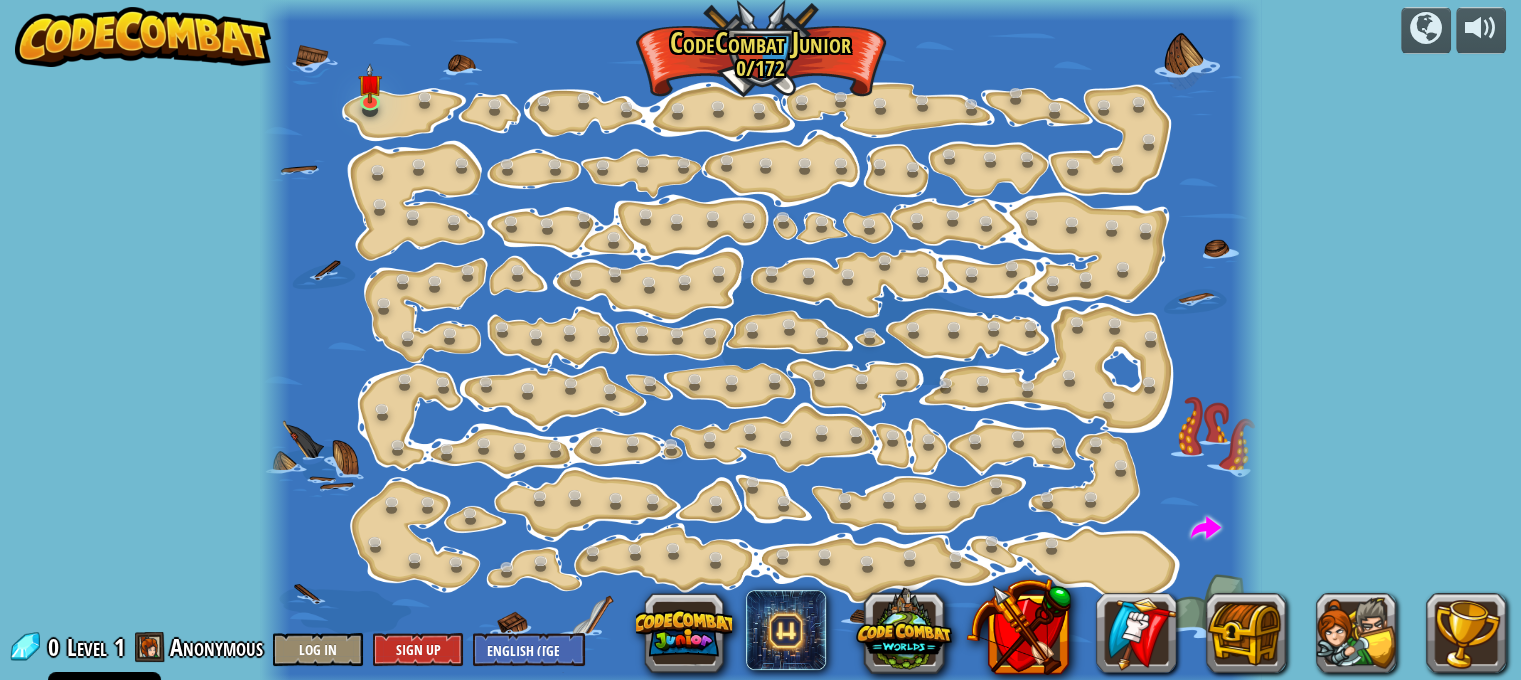 click at bounding box center (761, 347) 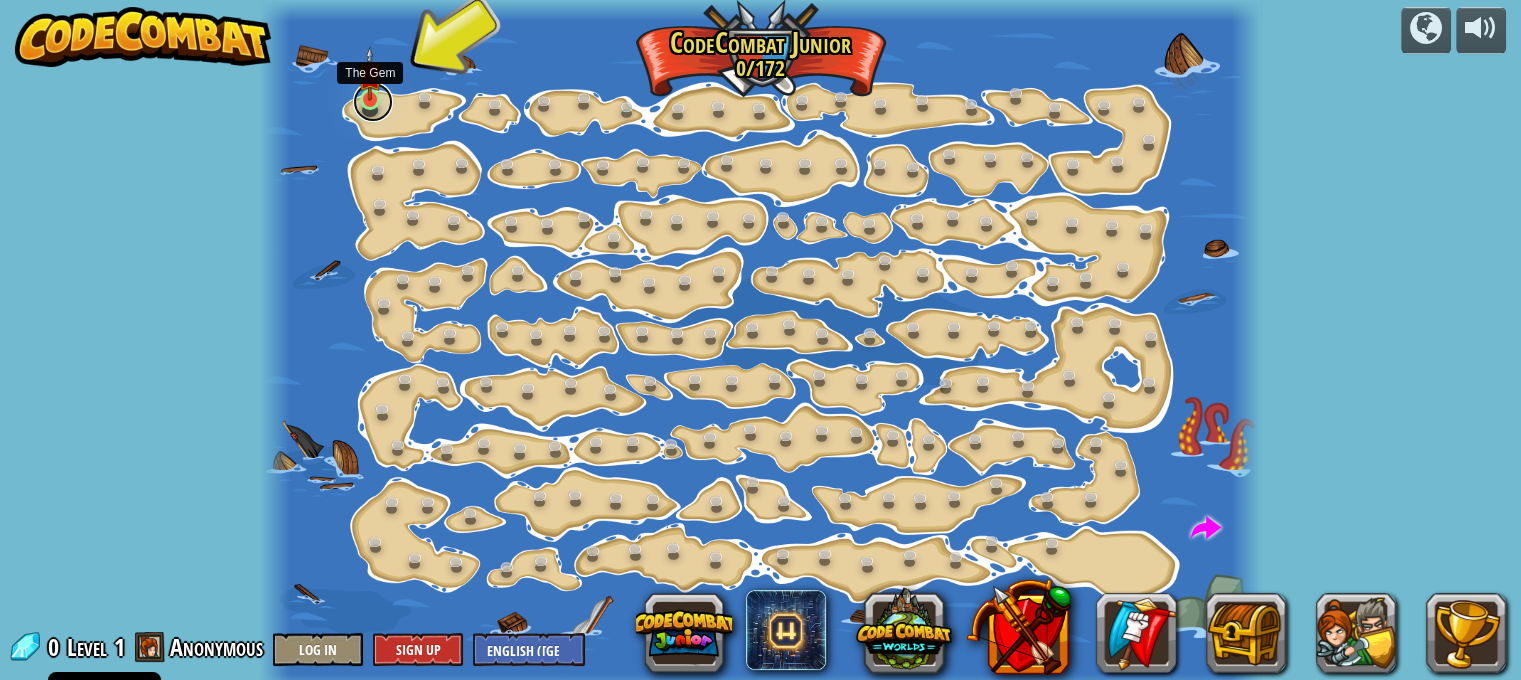 click at bounding box center (373, 102) 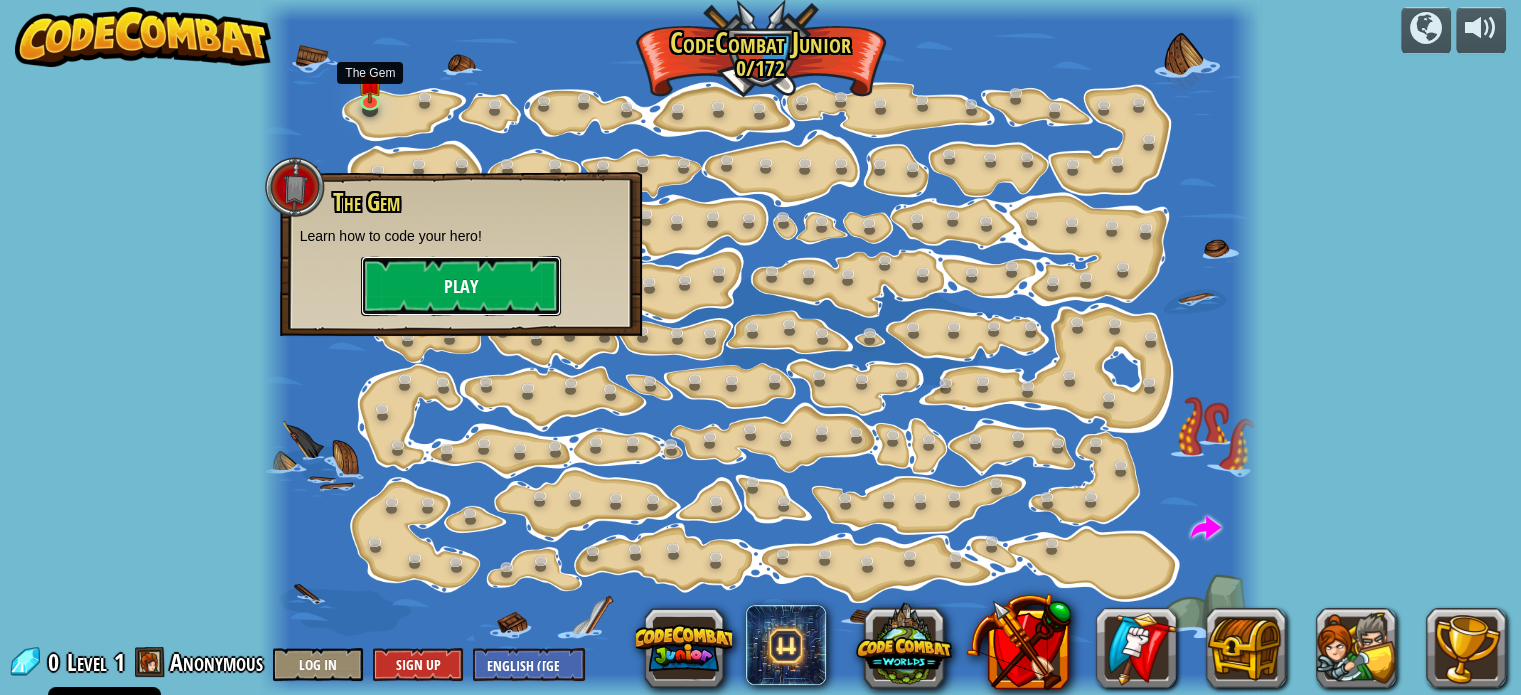 click on "Play" at bounding box center [461, 286] 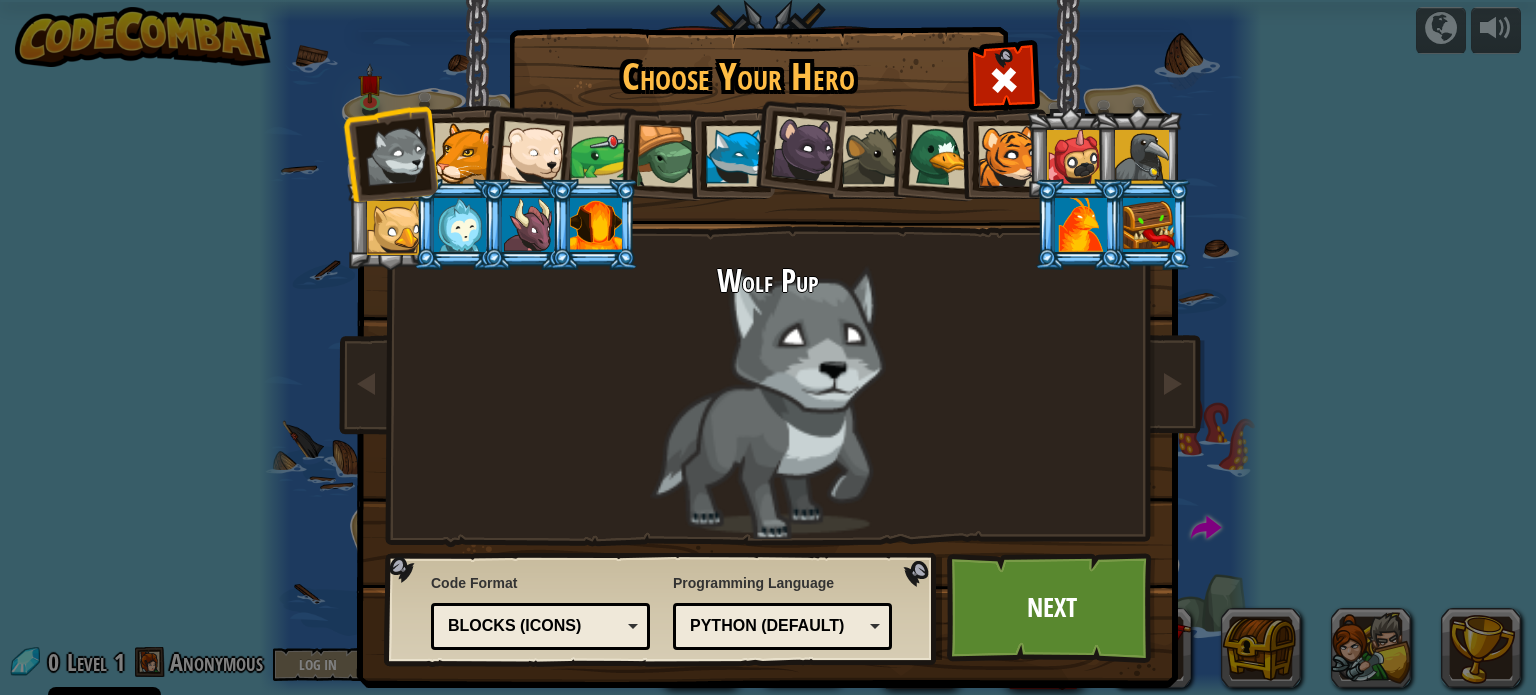 click at bounding box center (464, 153) 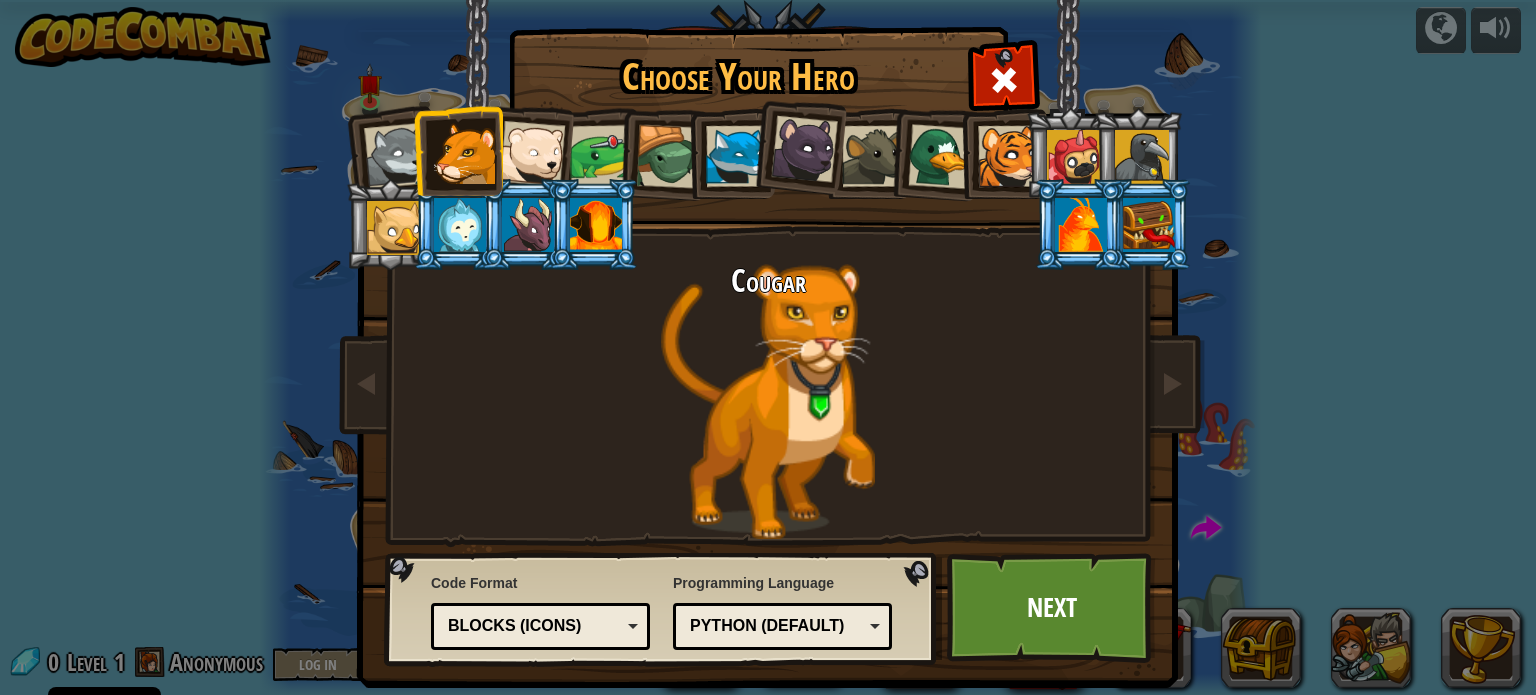 click at bounding box center (532, 154) 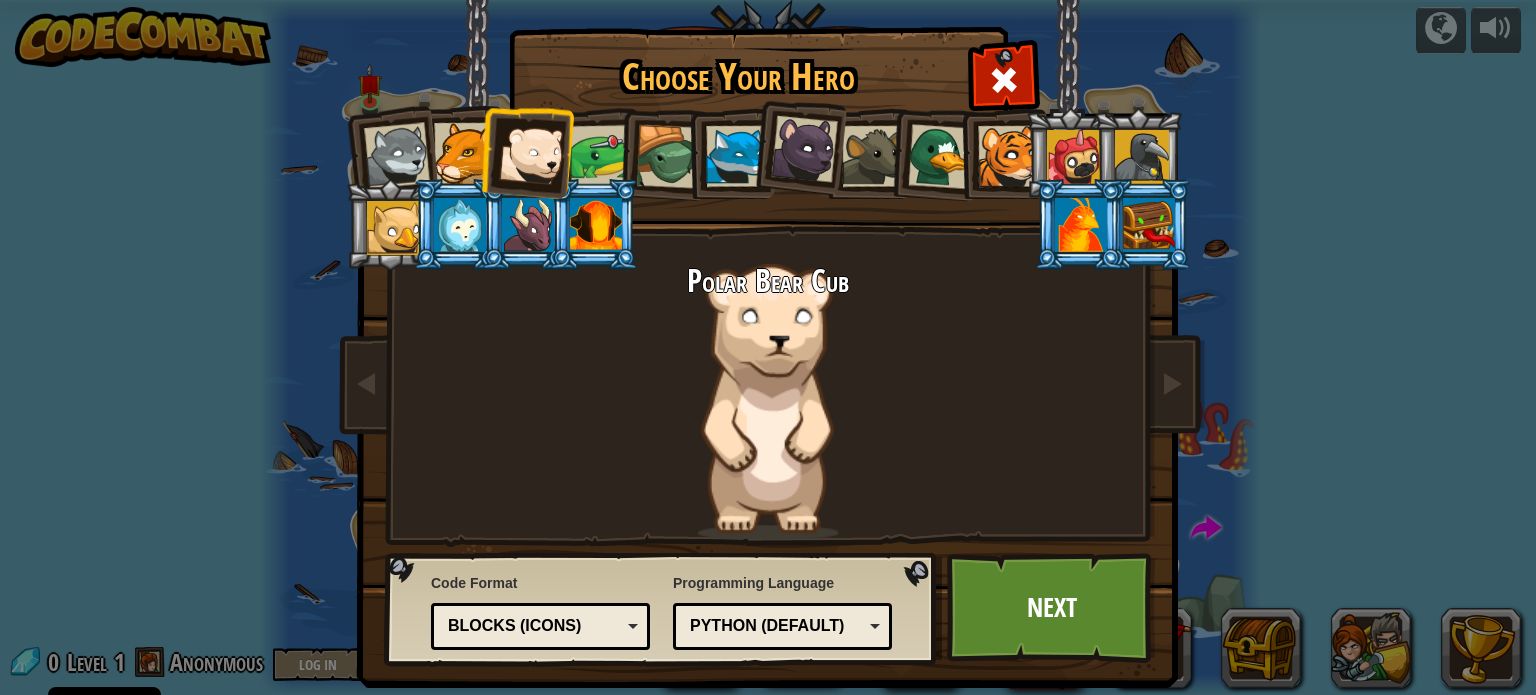 click at bounding box center [460, 225] 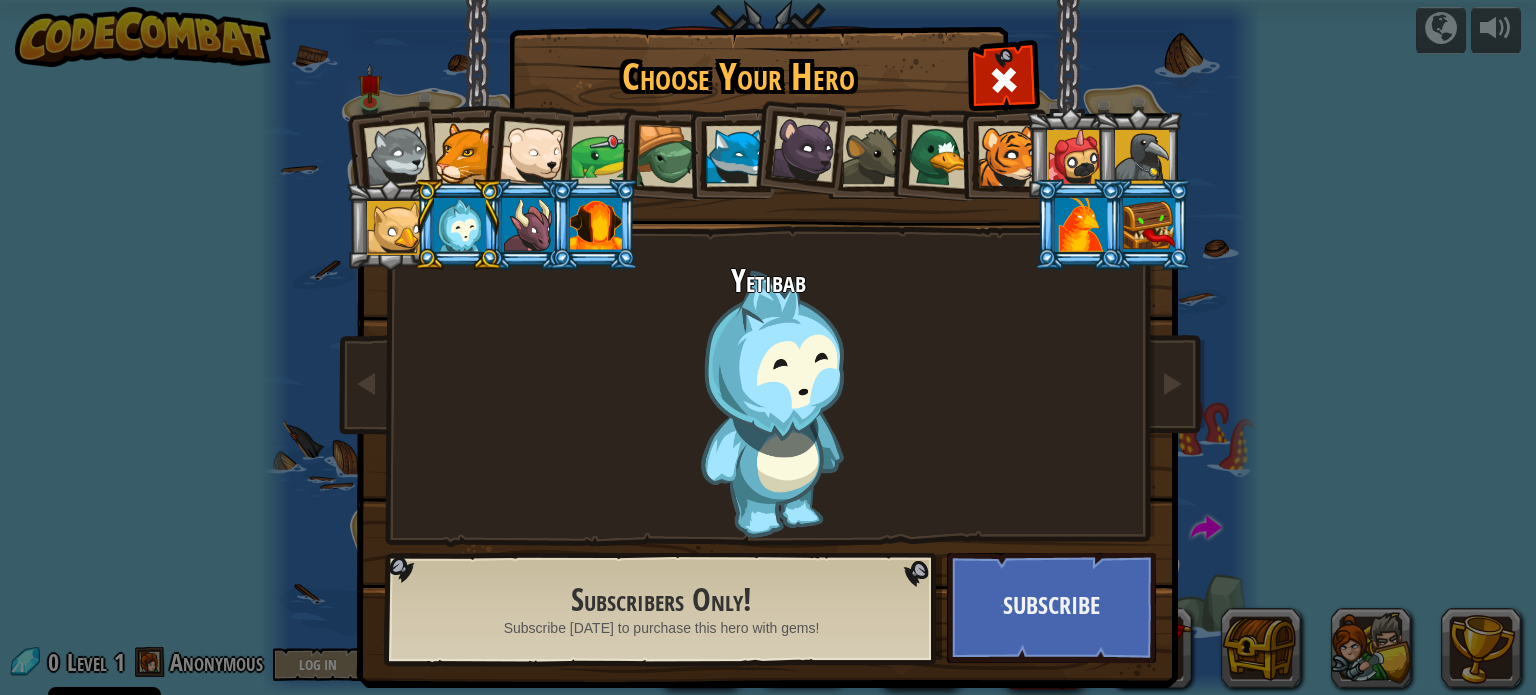 drag, startPoint x: 508, startPoint y: 150, endPoint x: 396, endPoint y: 165, distance: 113 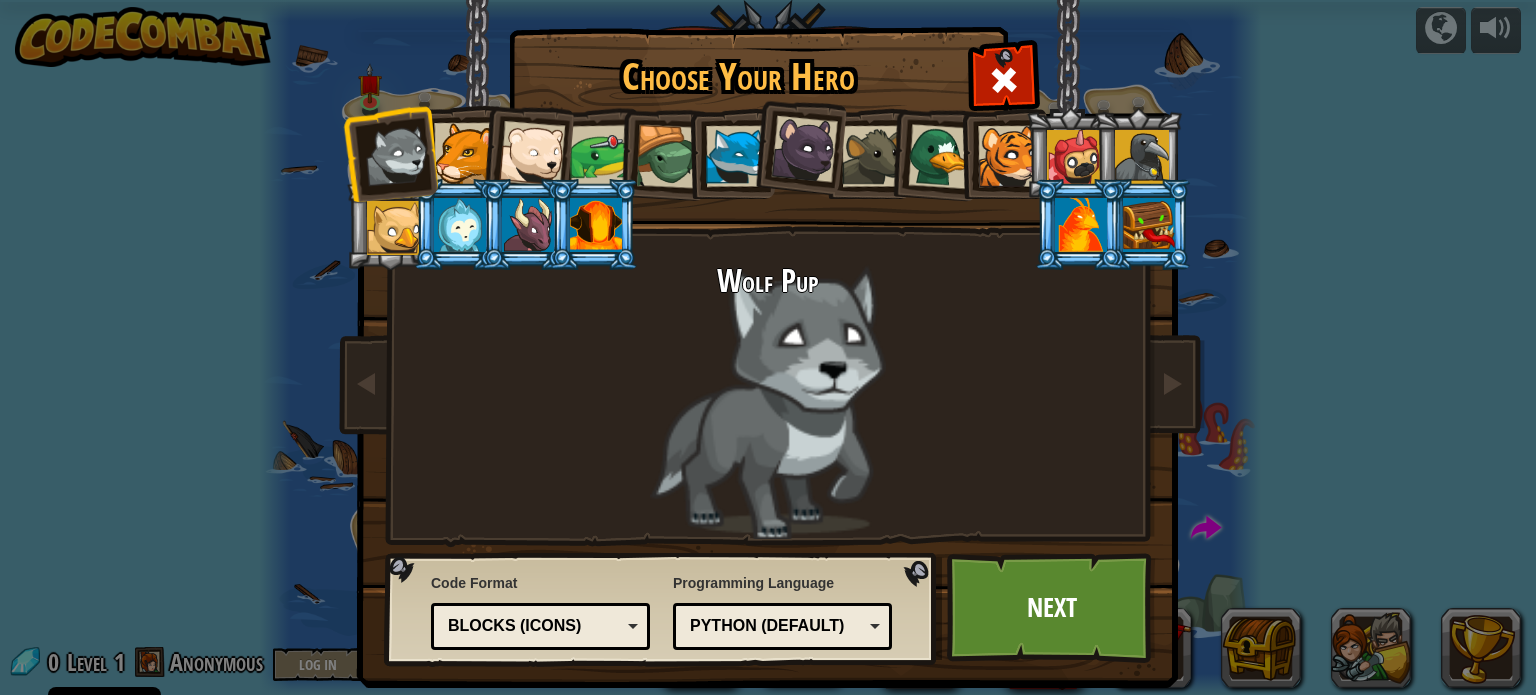 click at bounding box center (464, 153) 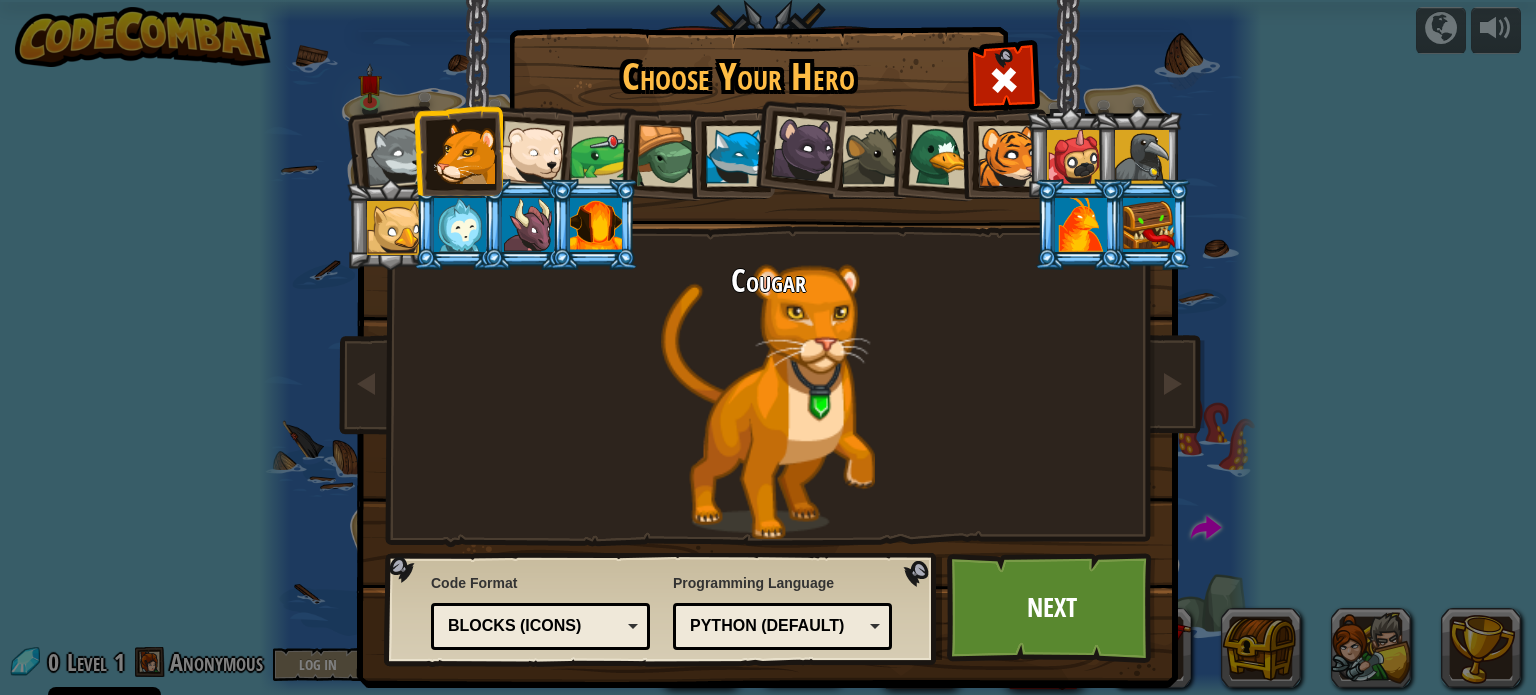 click at bounding box center (804, 149) 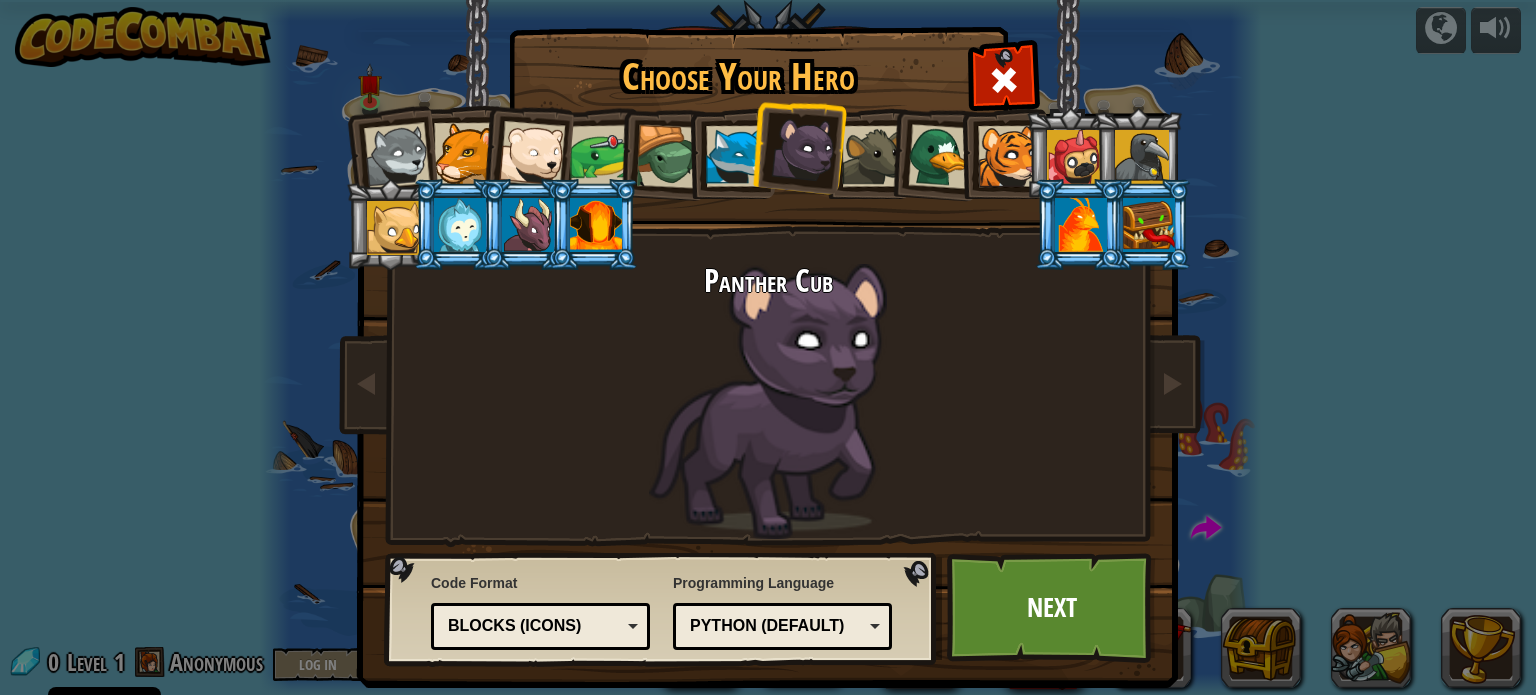 click at bounding box center (797, 146) 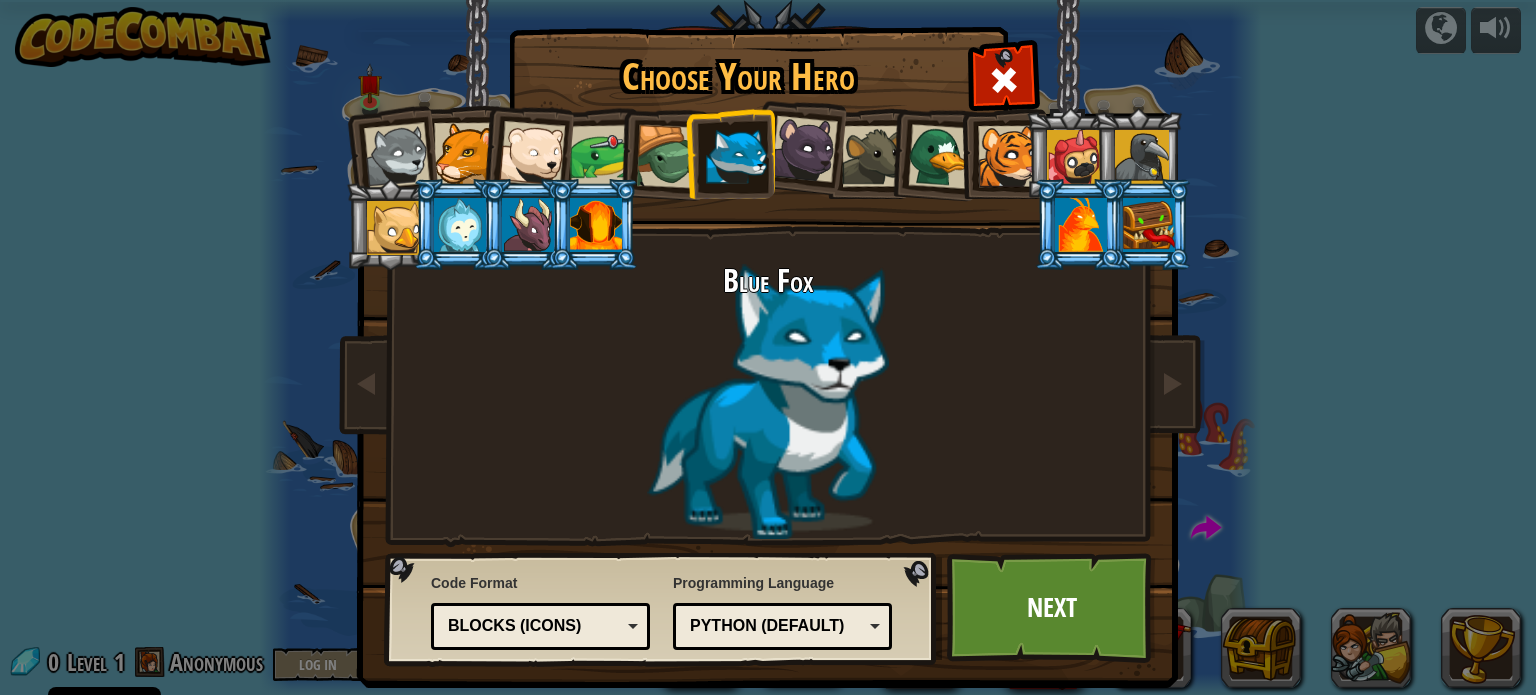 click at bounding box center (668, 157) 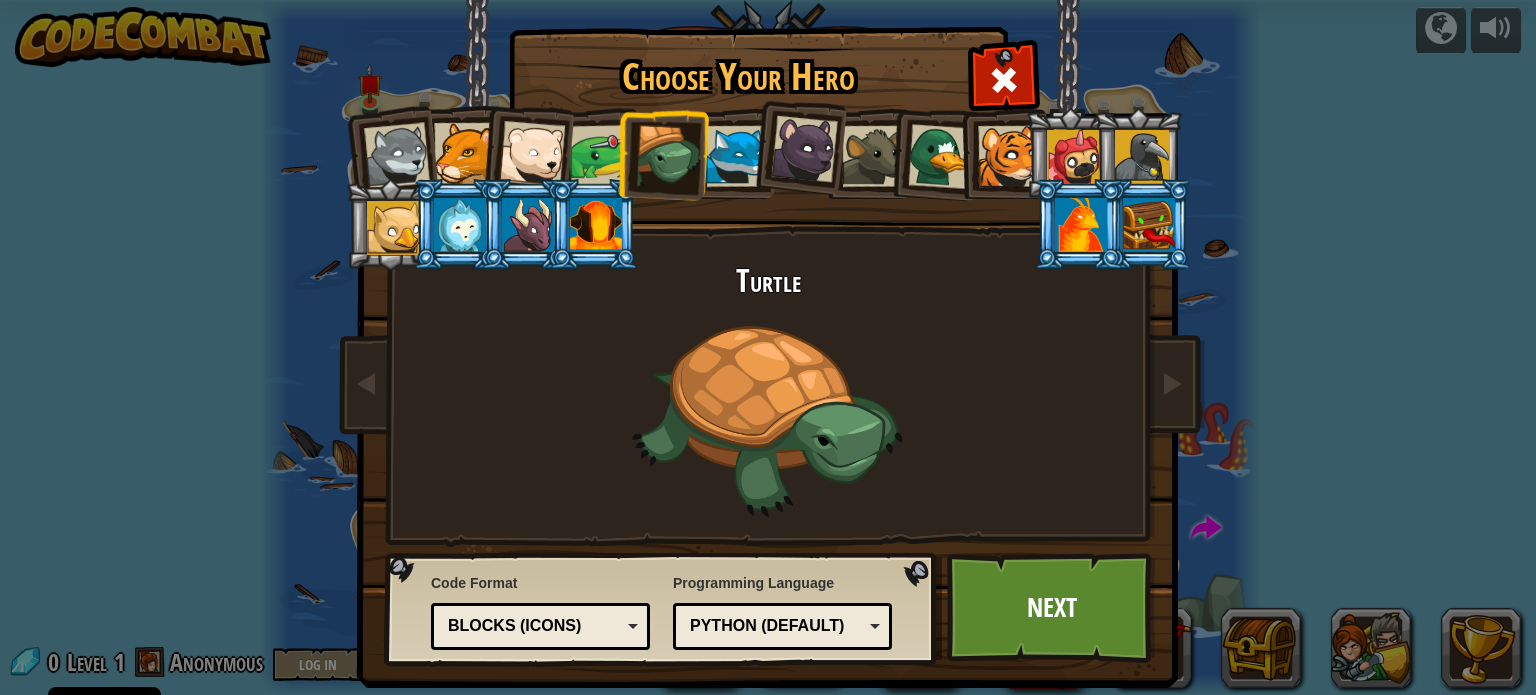 click at bounding box center [1074, 157] 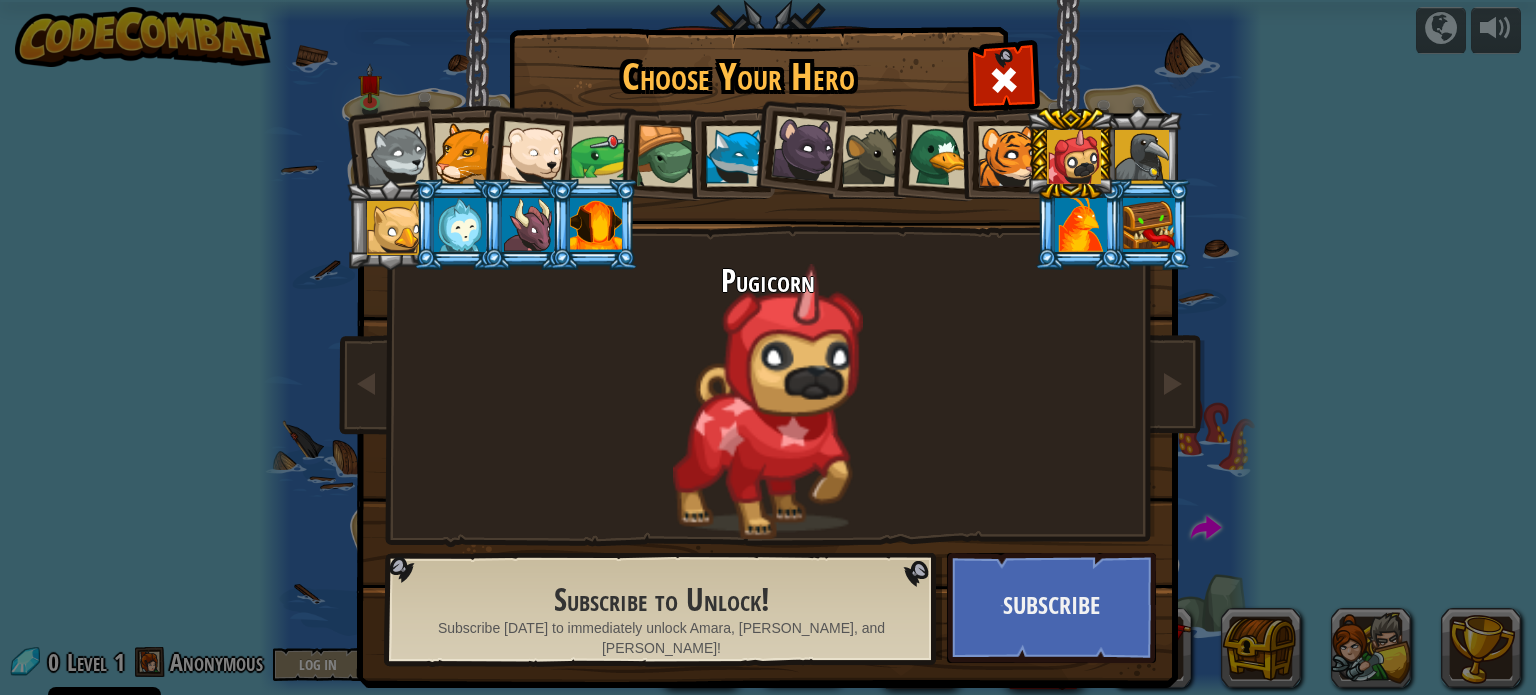 click at bounding box center [397, 156] 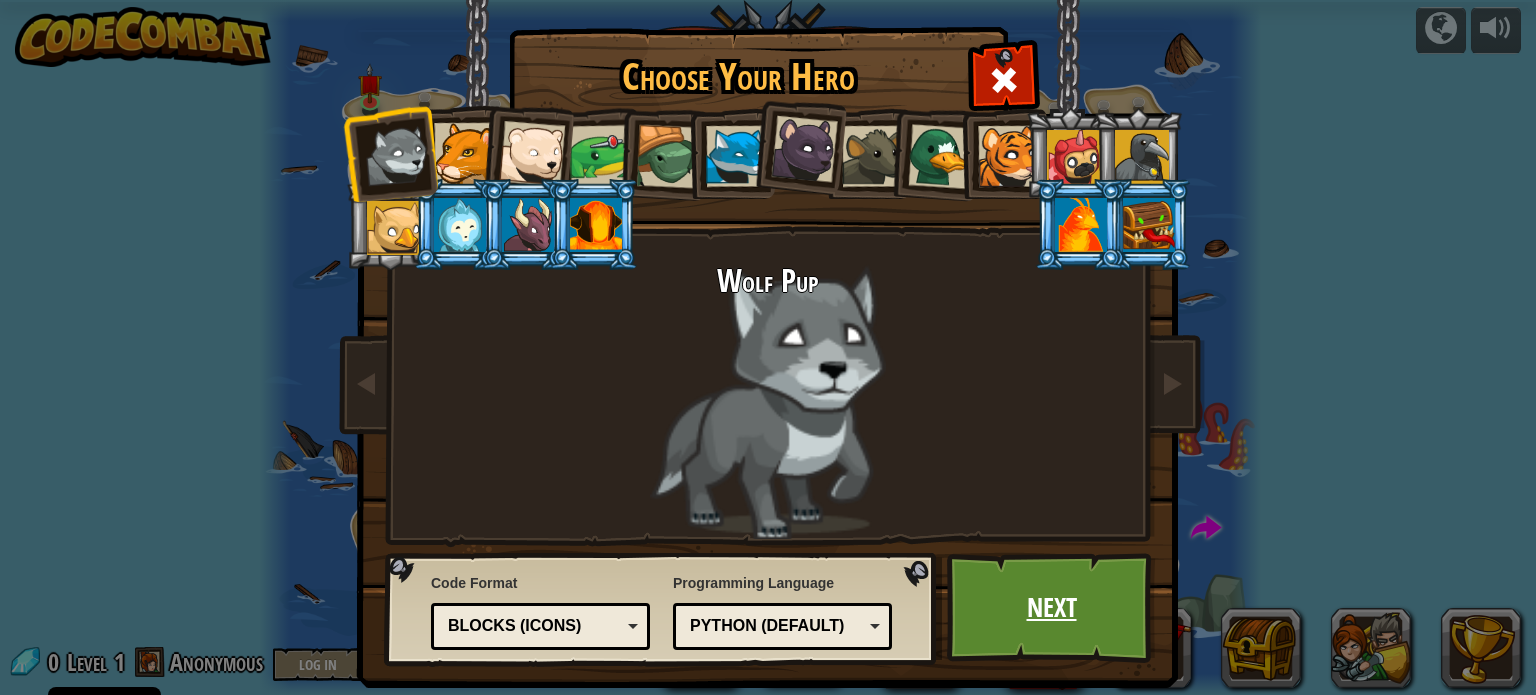click on "Next" at bounding box center (1051, 608) 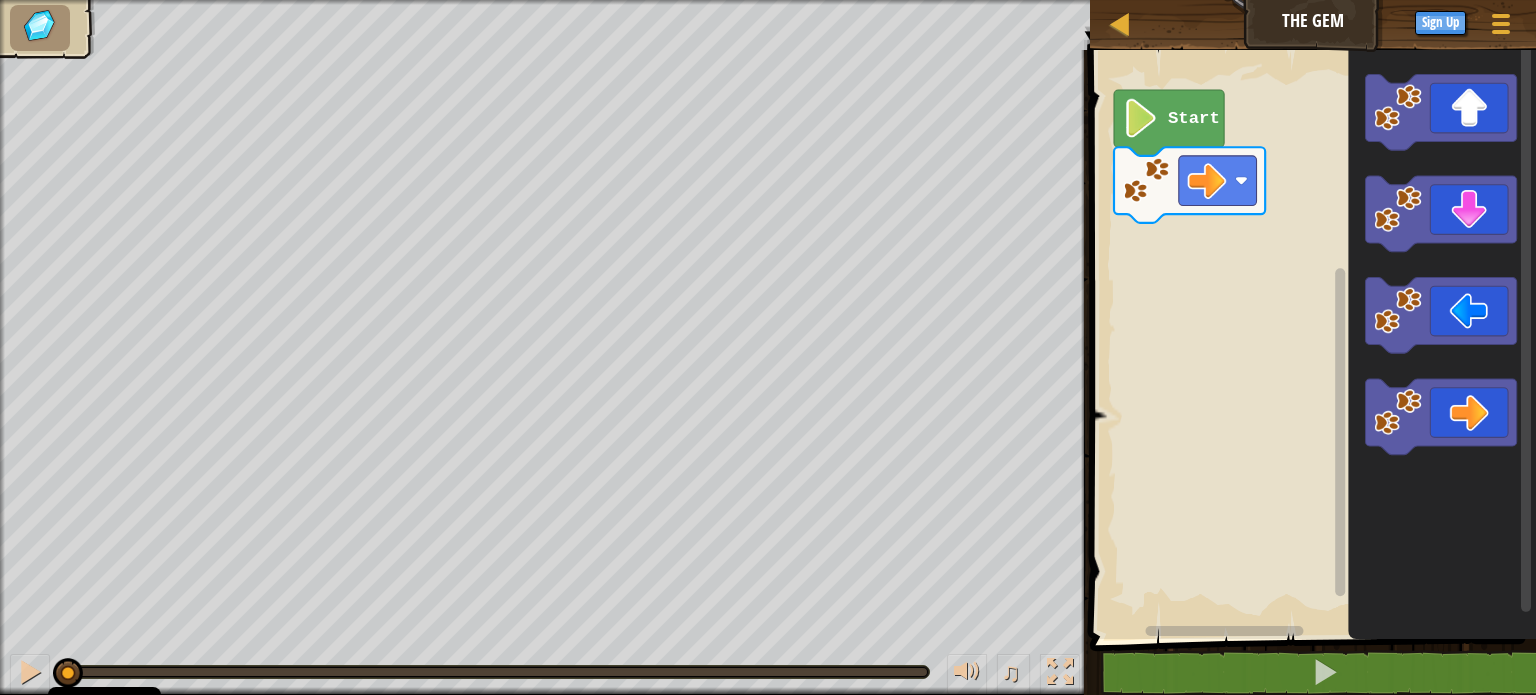 click 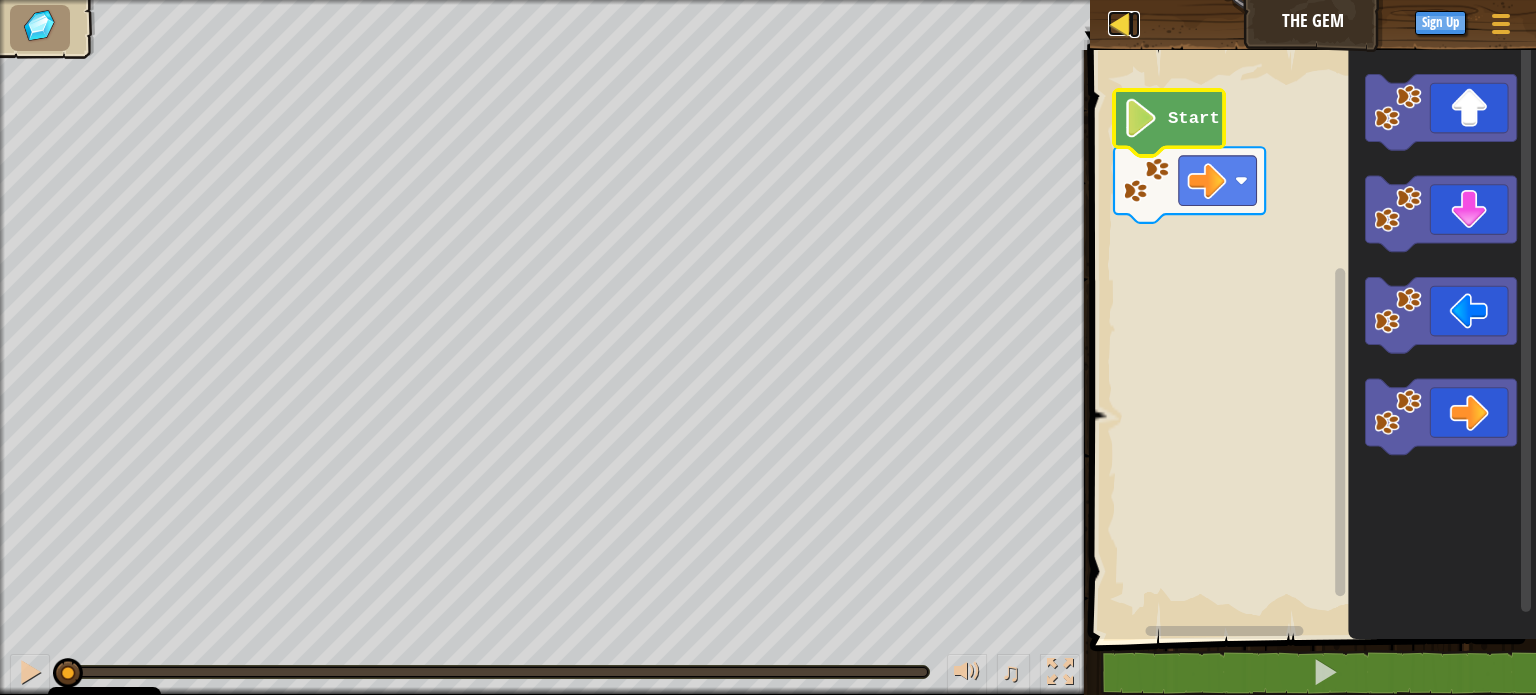 click at bounding box center (1120, 23) 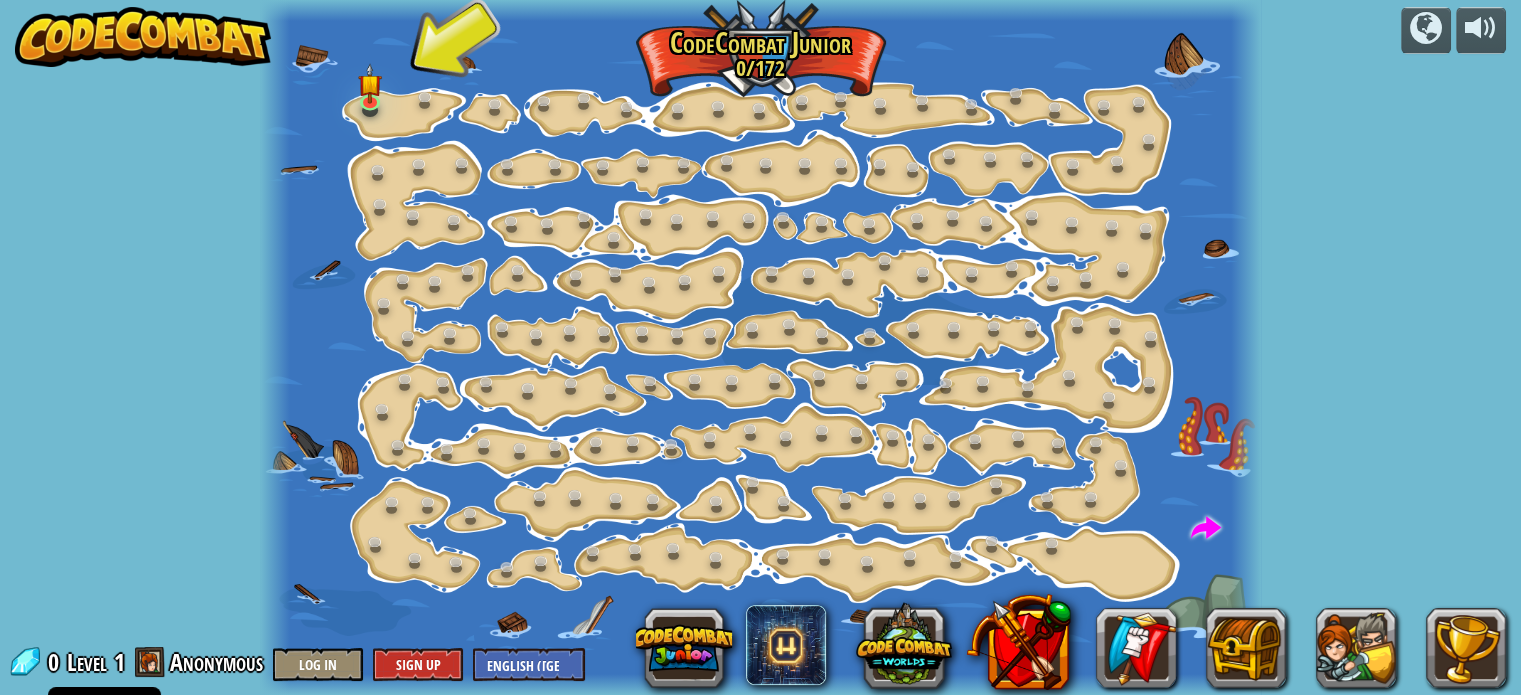 click at bounding box center [761, 347] 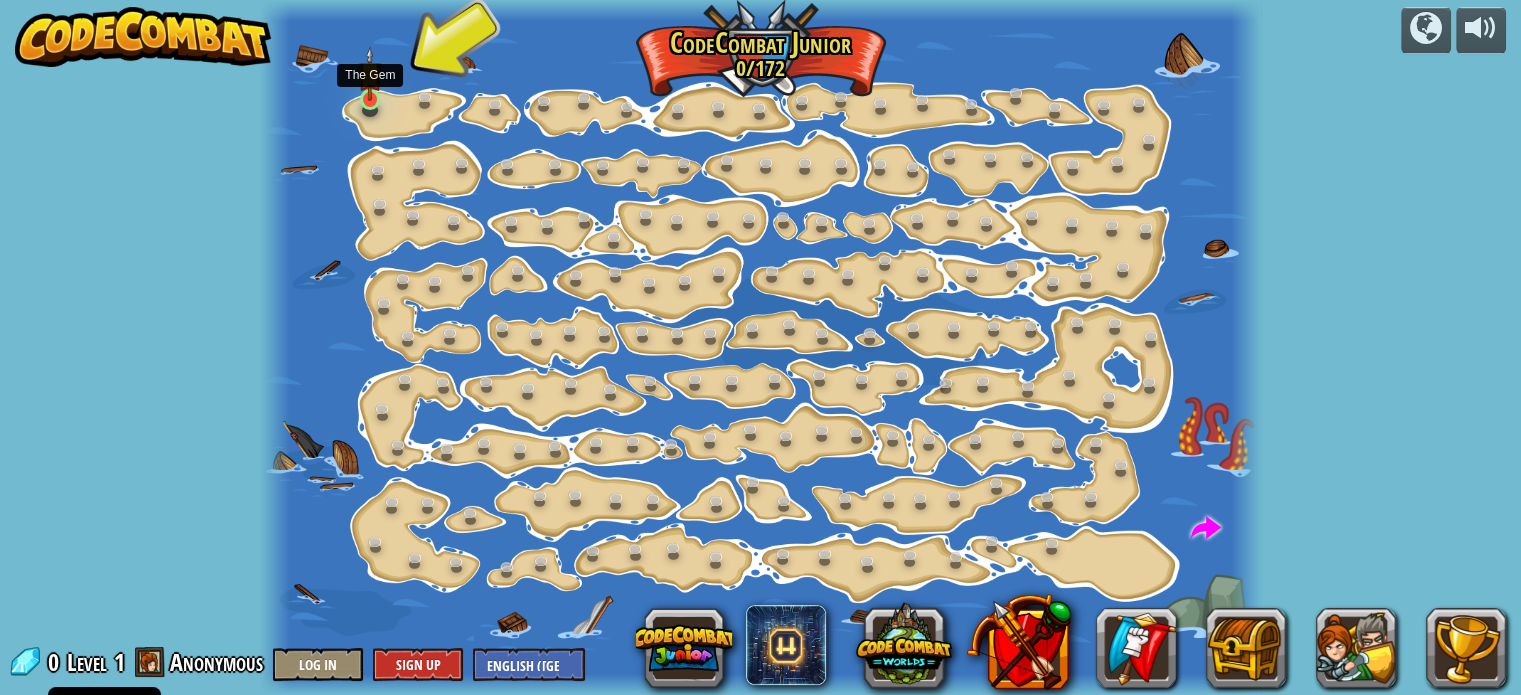 click at bounding box center (370, 73) 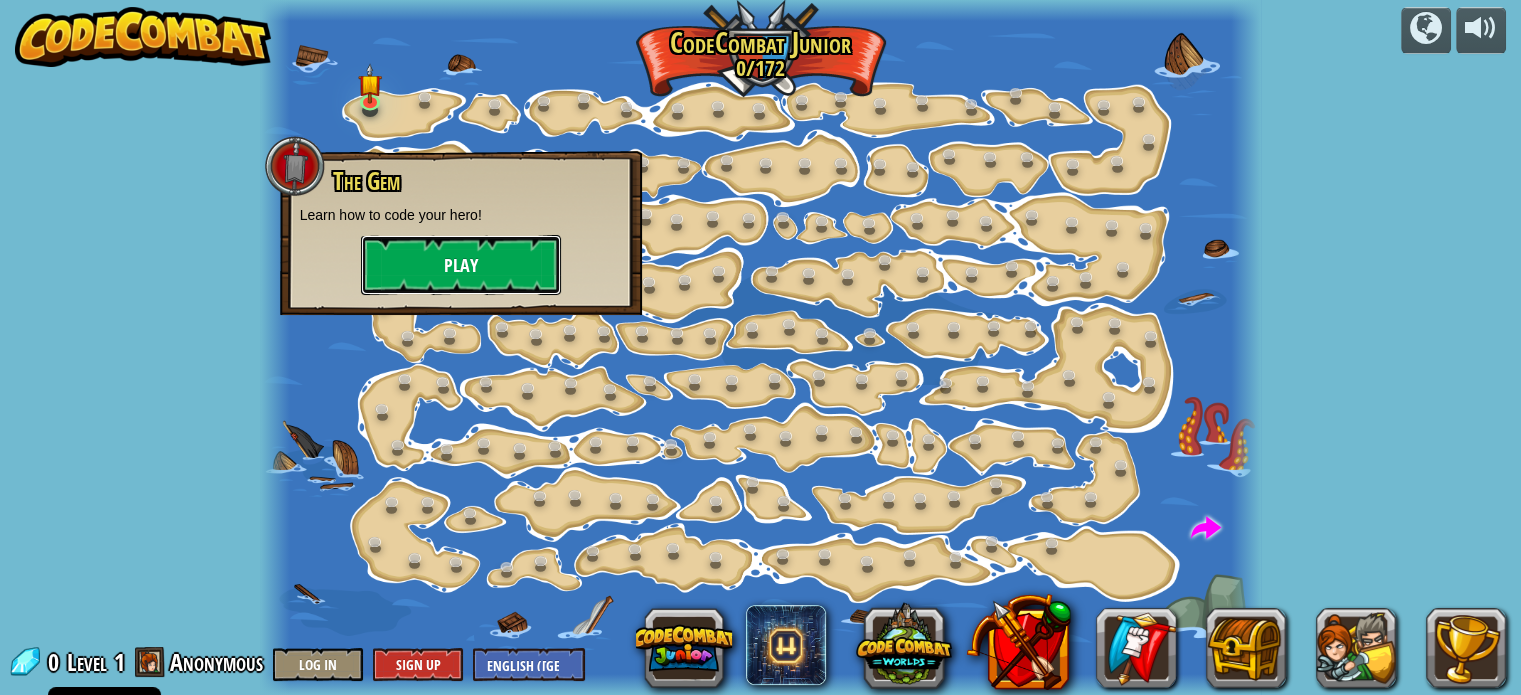 click on "Play" at bounding box center [461, 265] 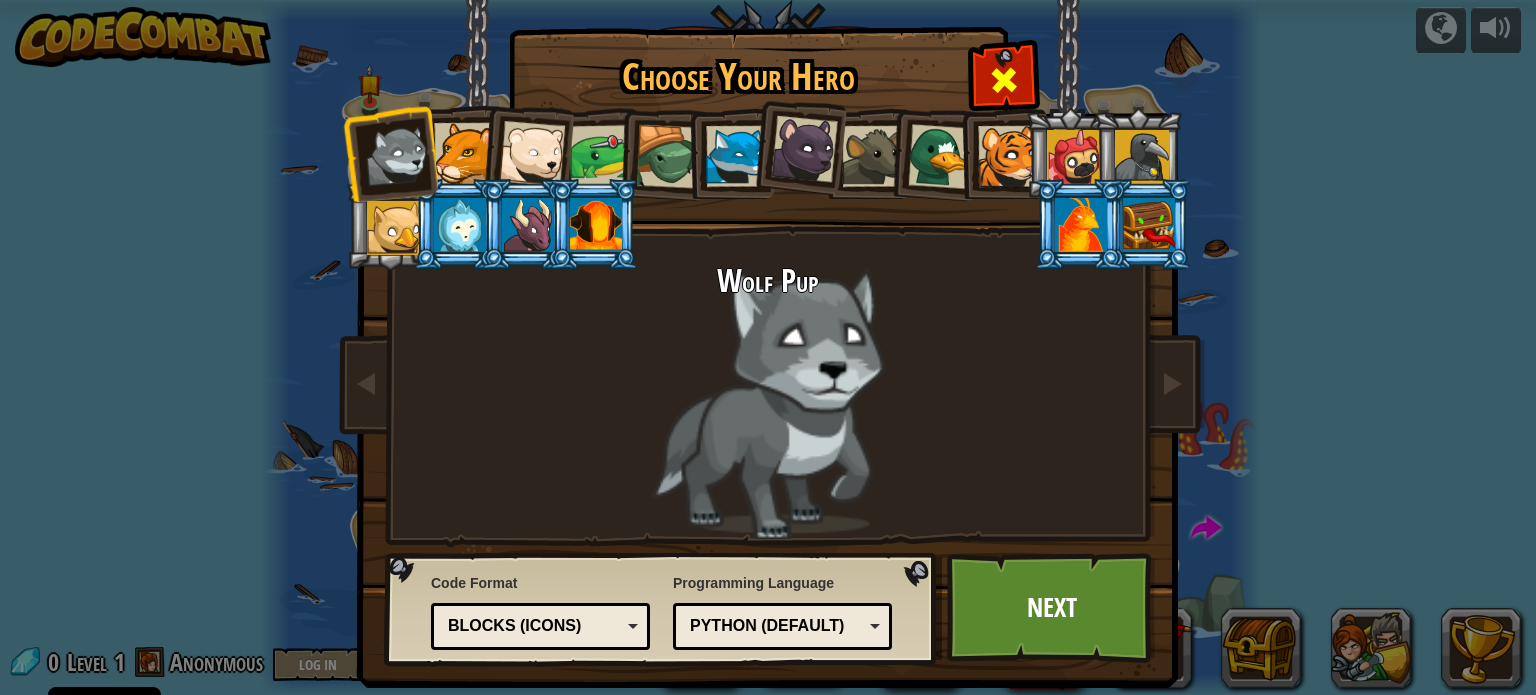 click at bounding box center [1003, 77] 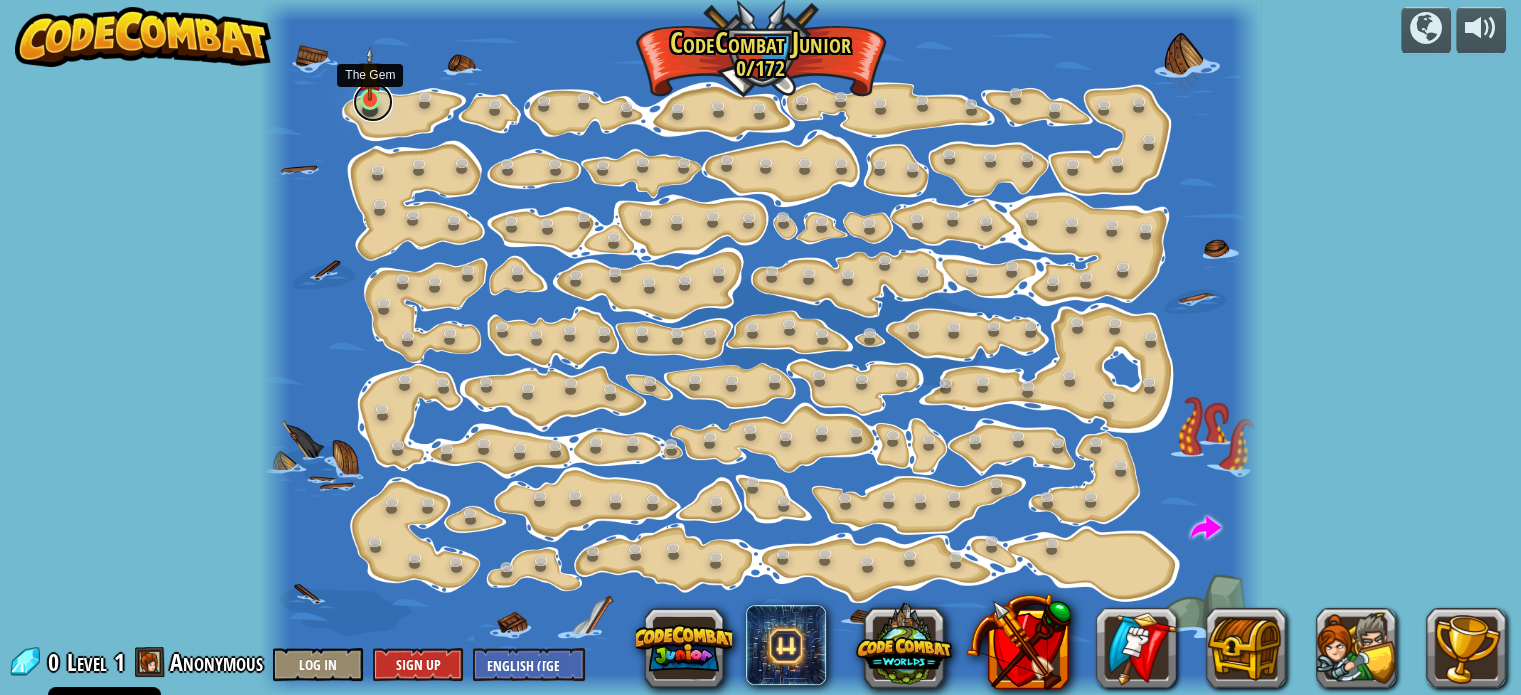 click at bounding box center (373, 102) 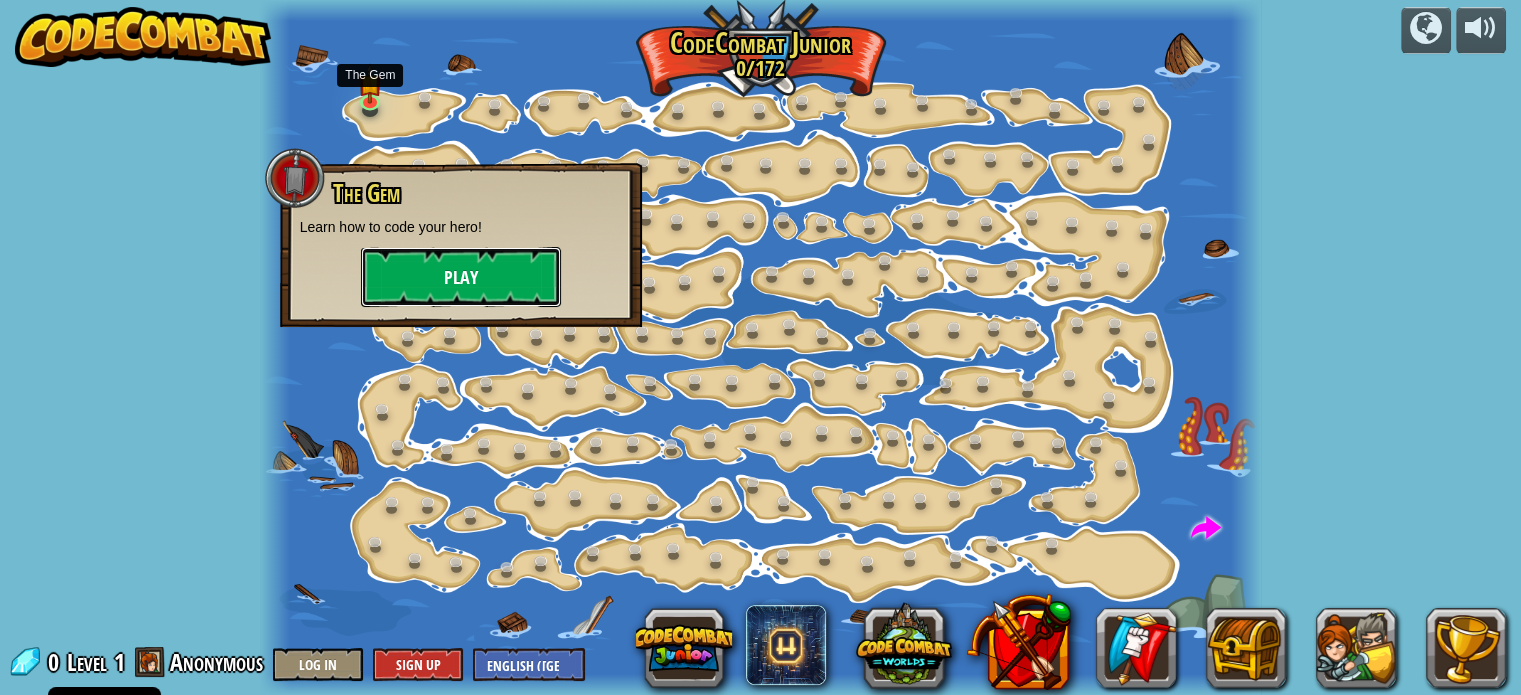 click on "Play" at bounding box center [461, 277] 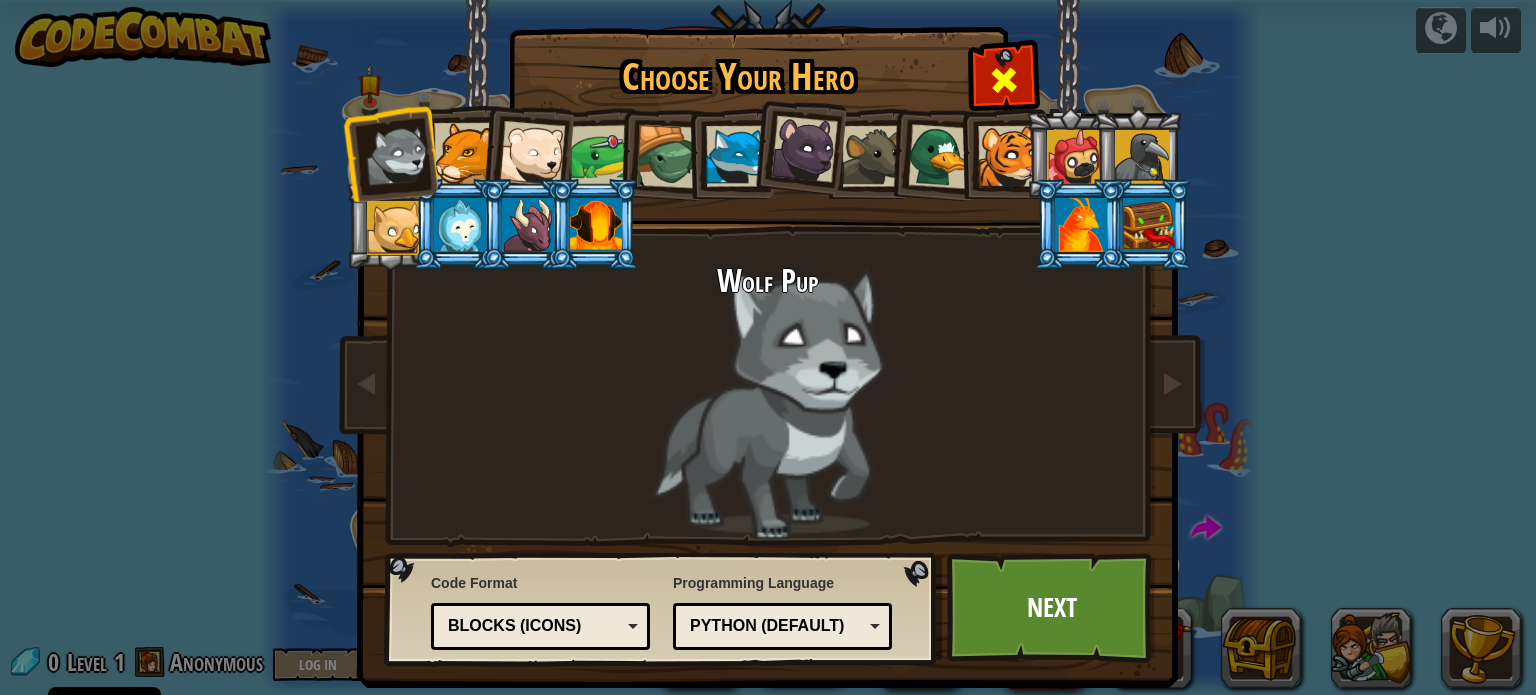 click at bounding box center [1003, 77] 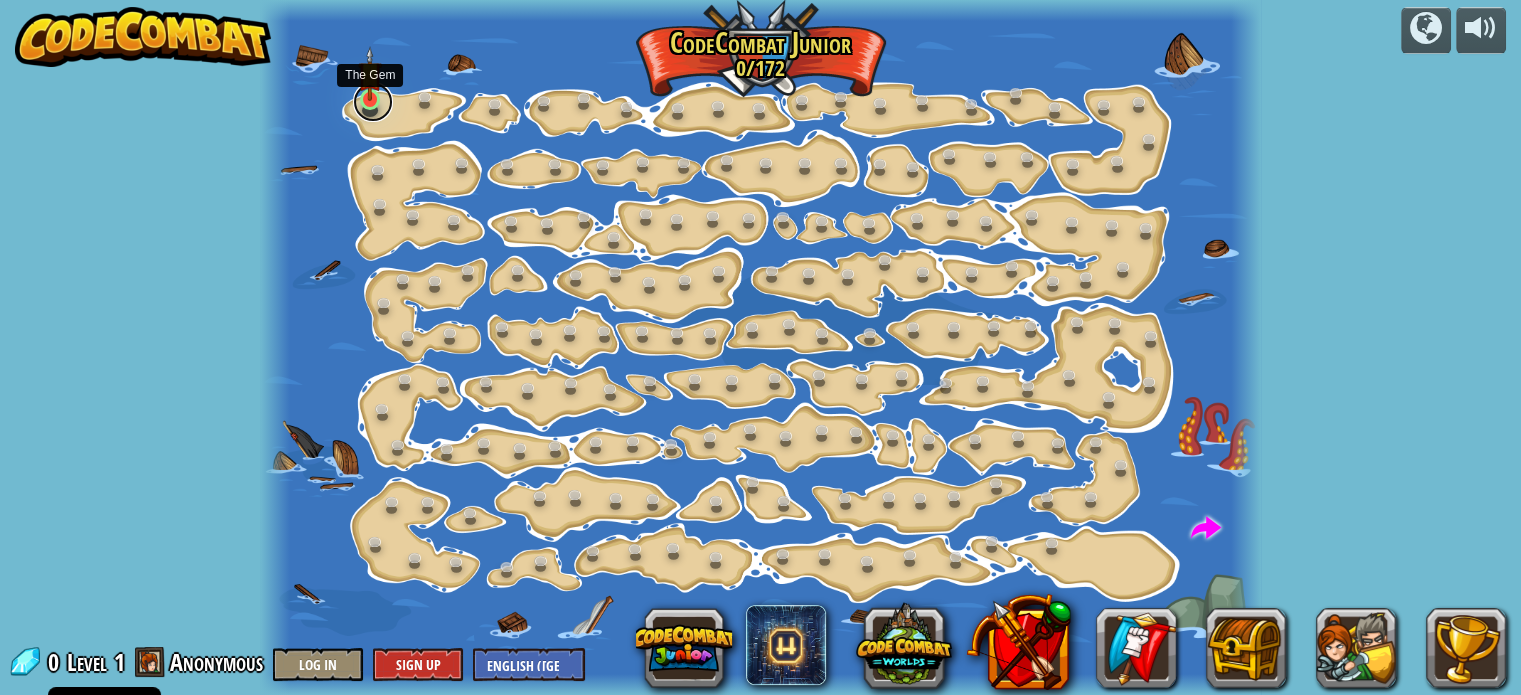 click at bounding box center [373, 102] 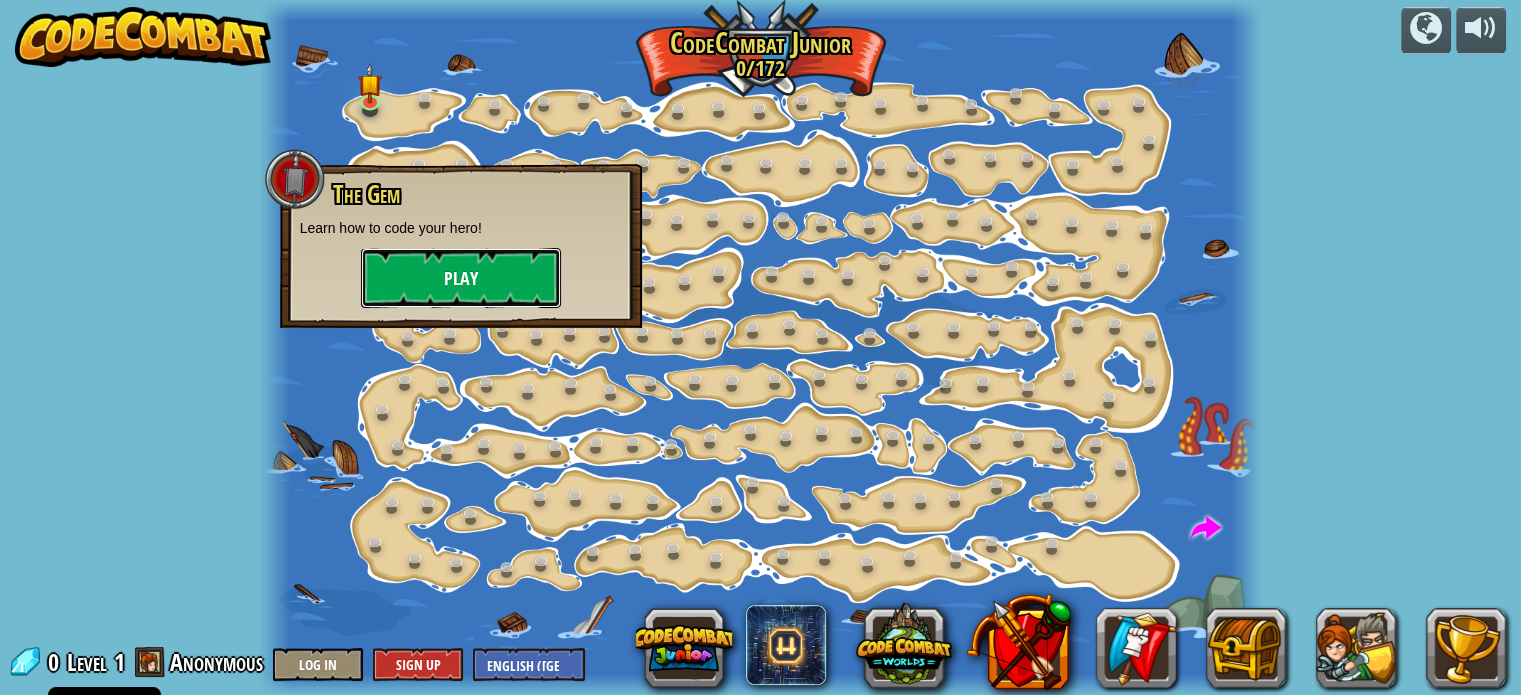 click on "Play" at bounding box center [461, 278] 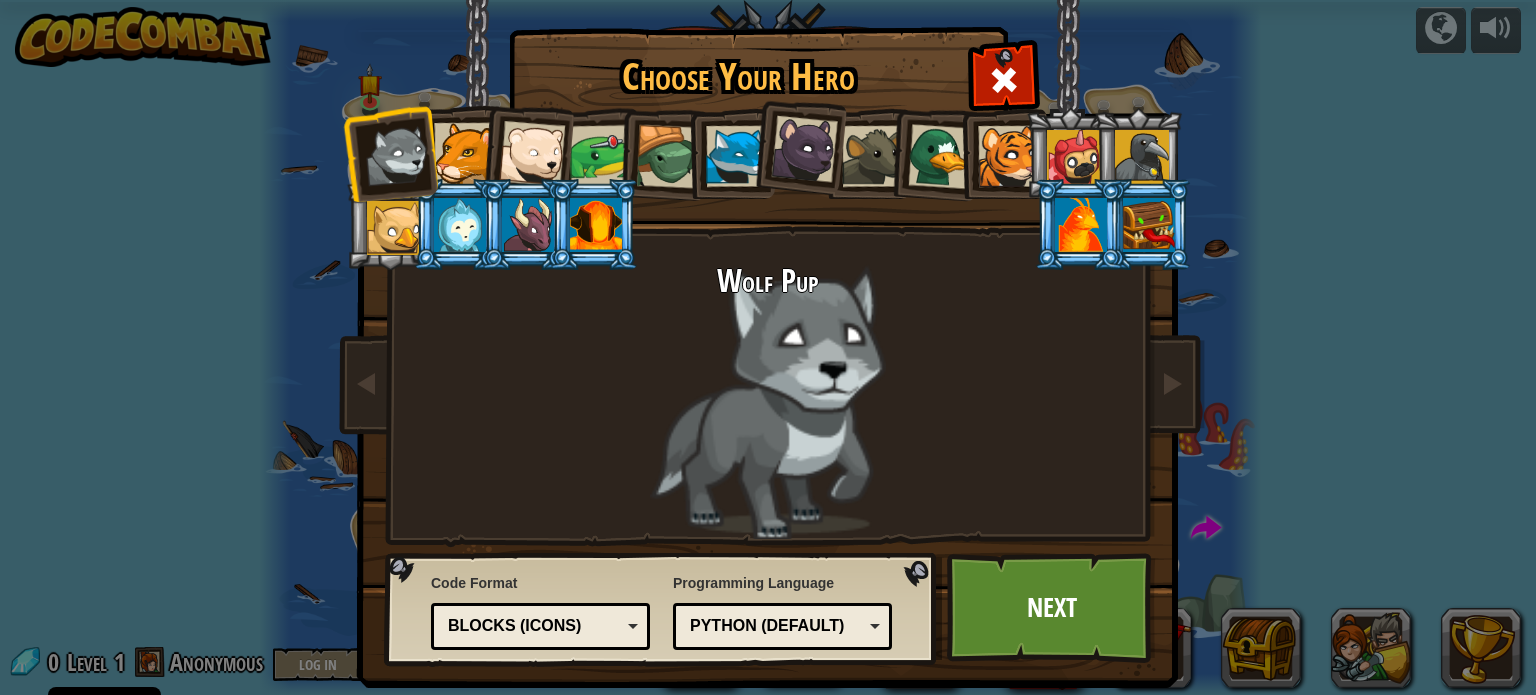 click at bounding box center (532, 154) 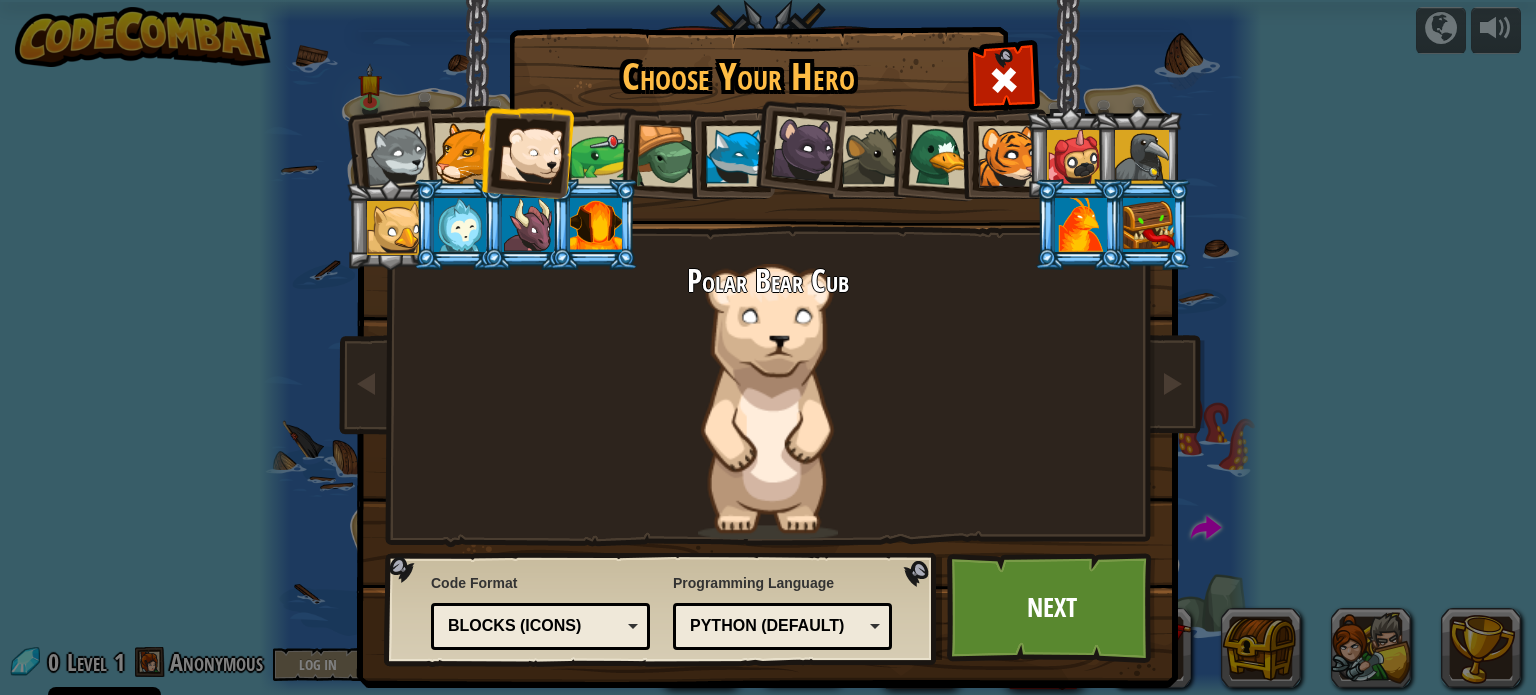click at bounding box center [460, 225] 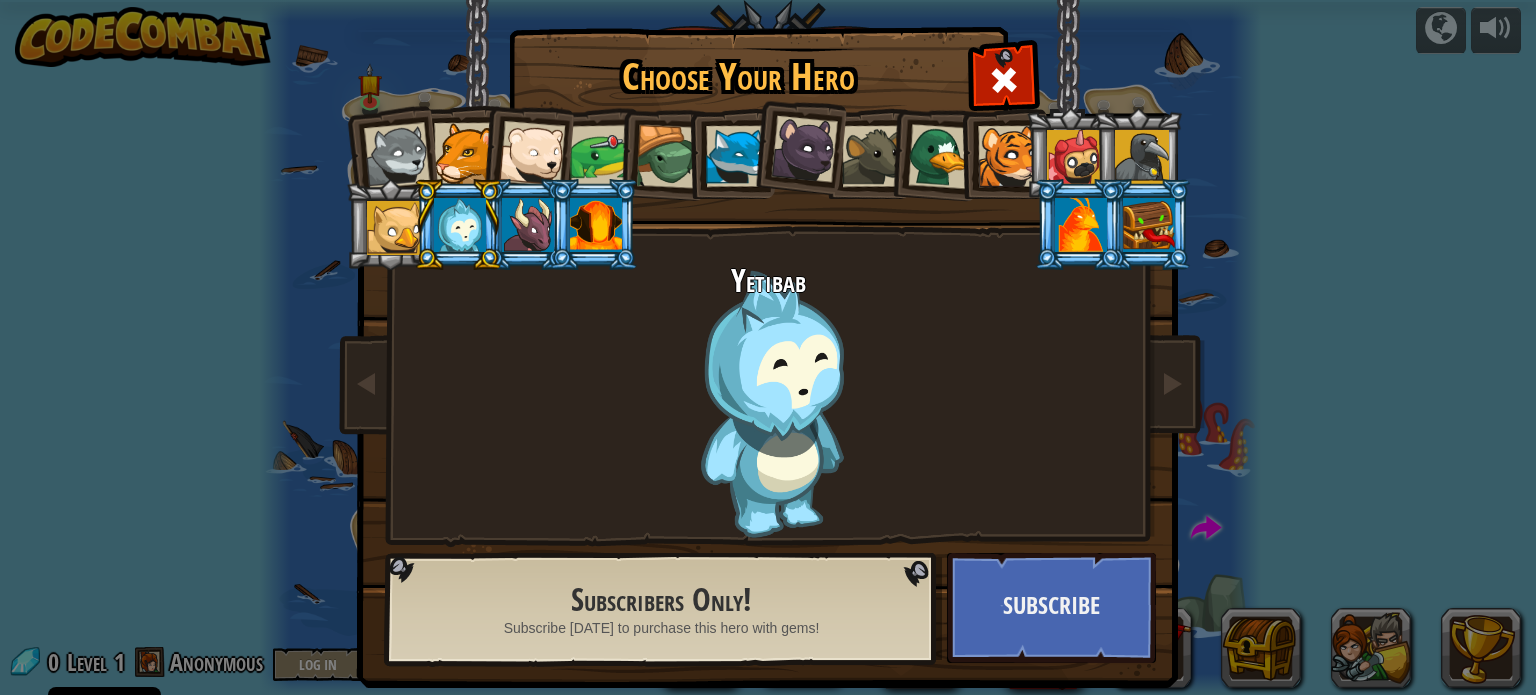 click at bounding box center (526, 150) 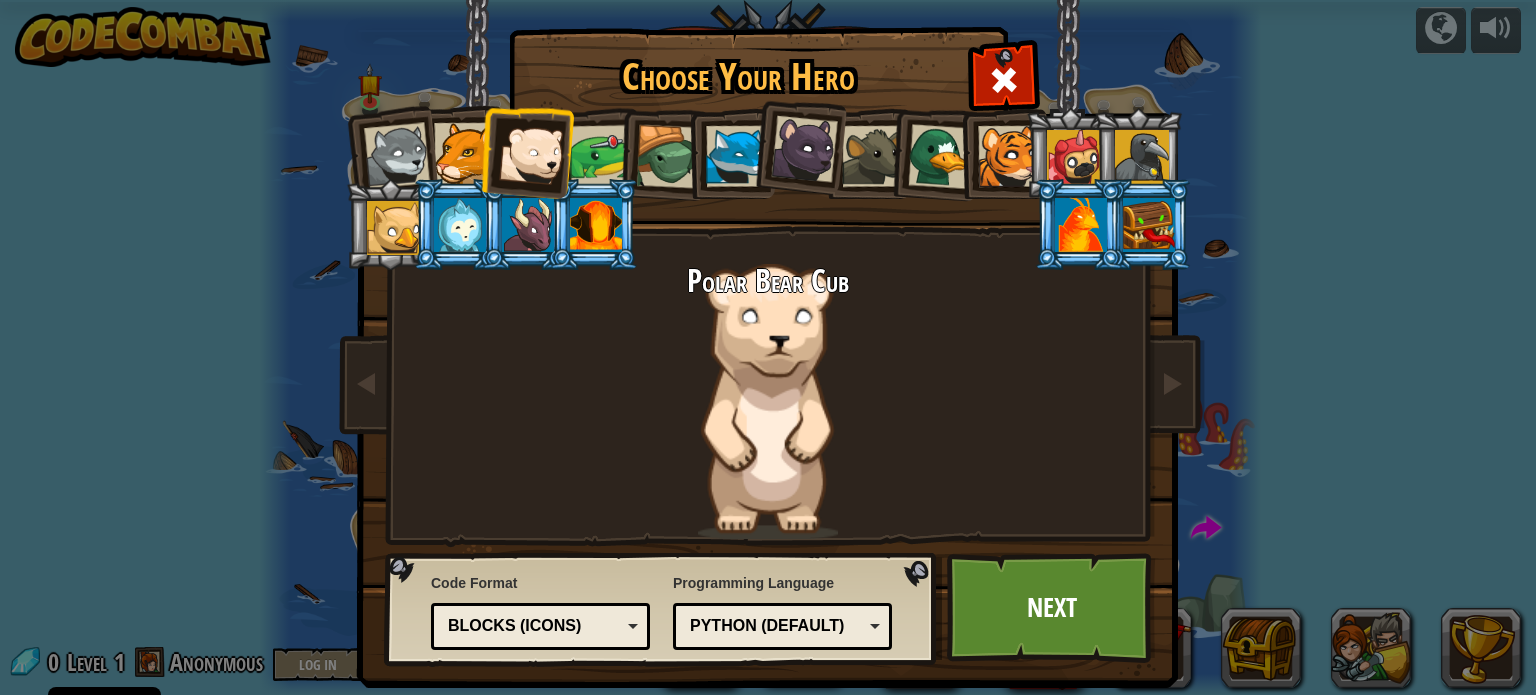 click at bounding box center (397, 156) 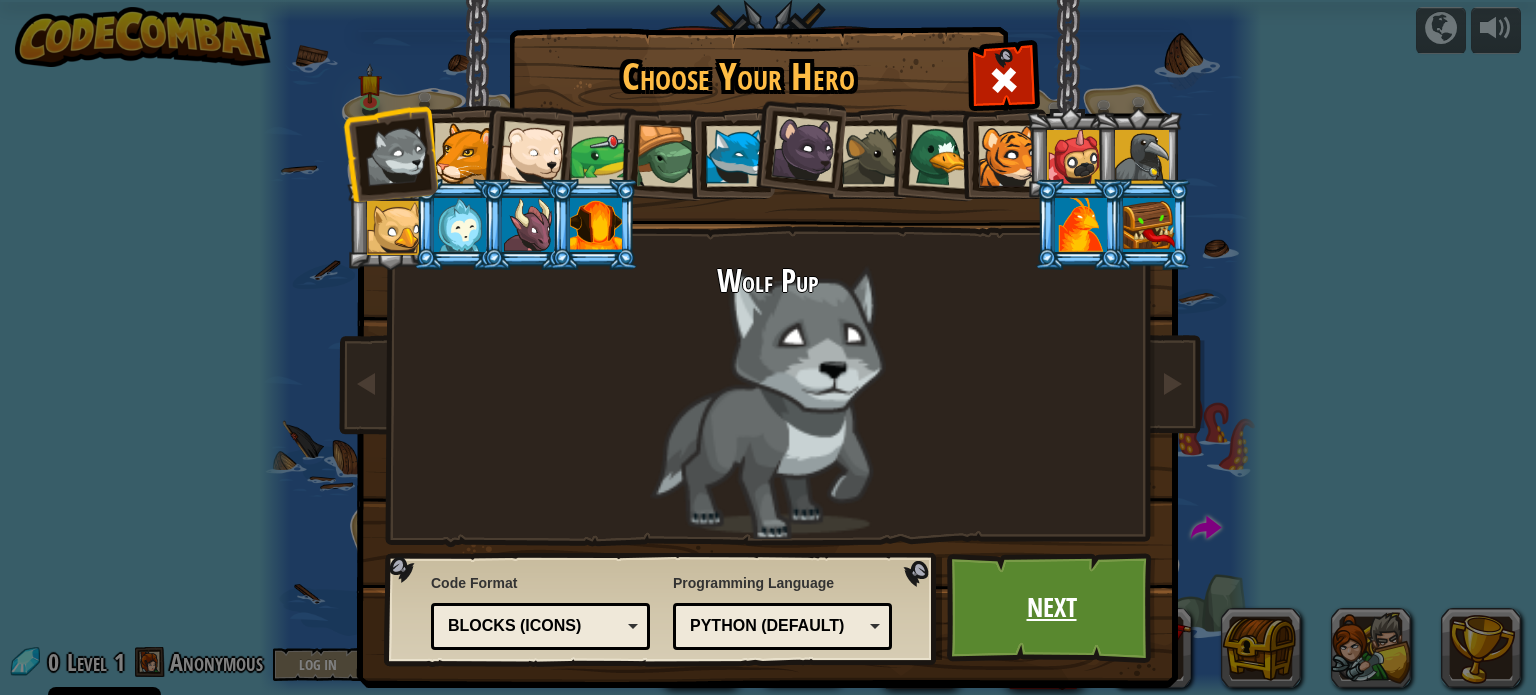 click on "Next" at bounding box center (1051, 608) 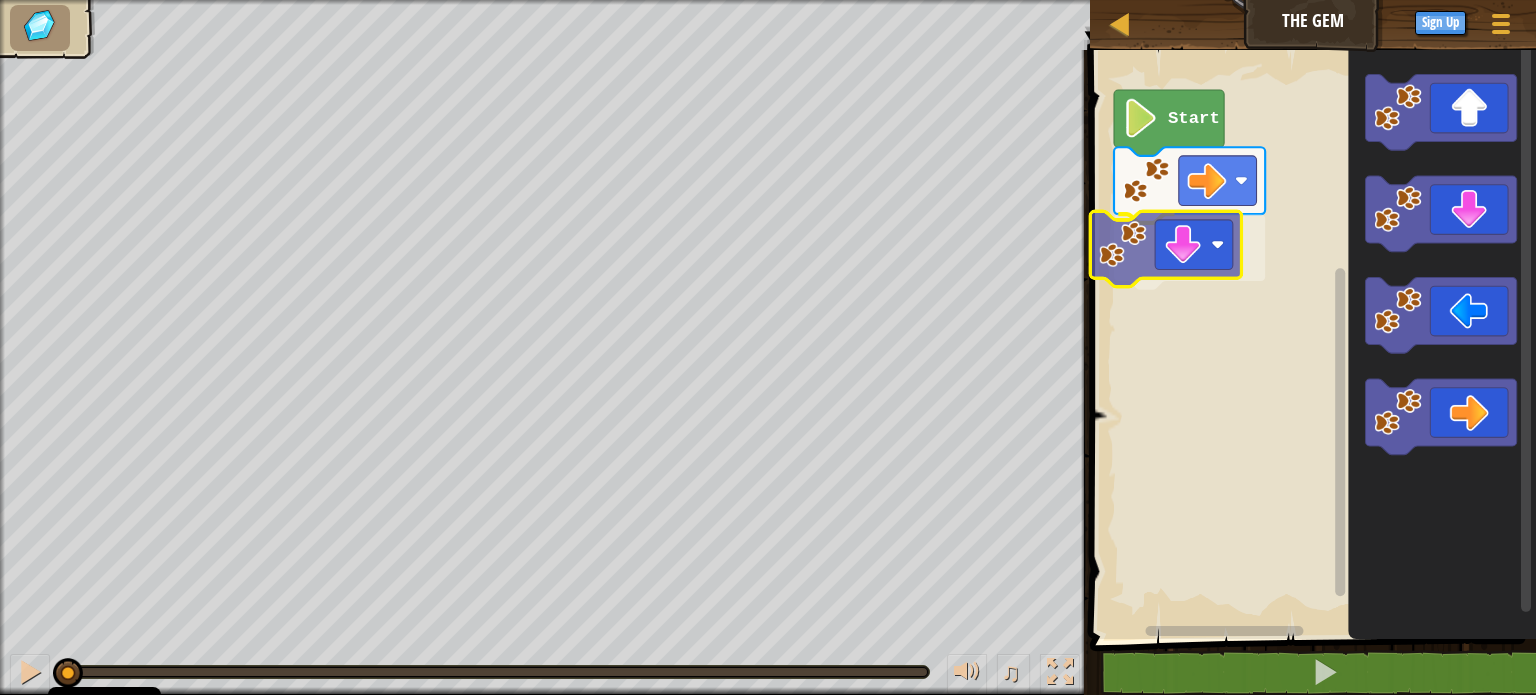 click on "Start" at bounding box center (1310, 339) 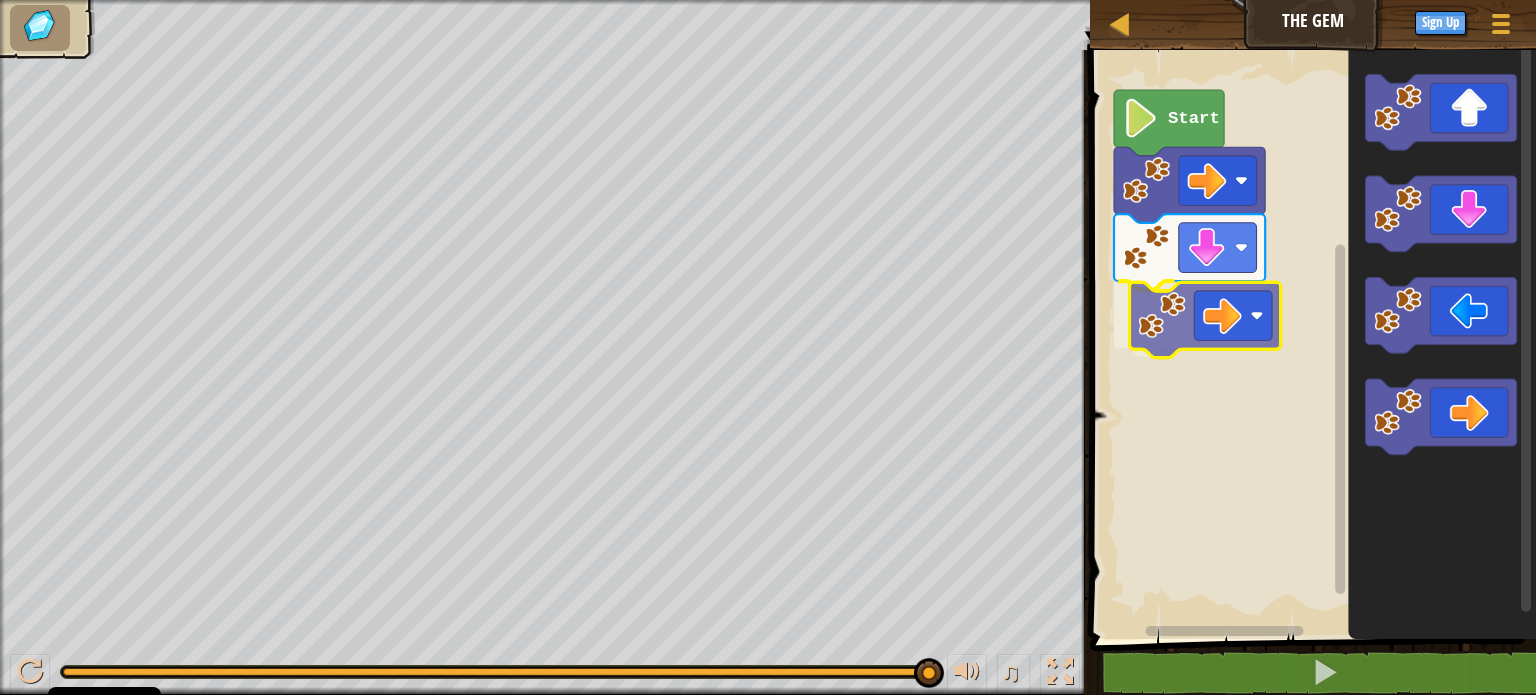 click on "Start" at bounding box center [1310, 339] 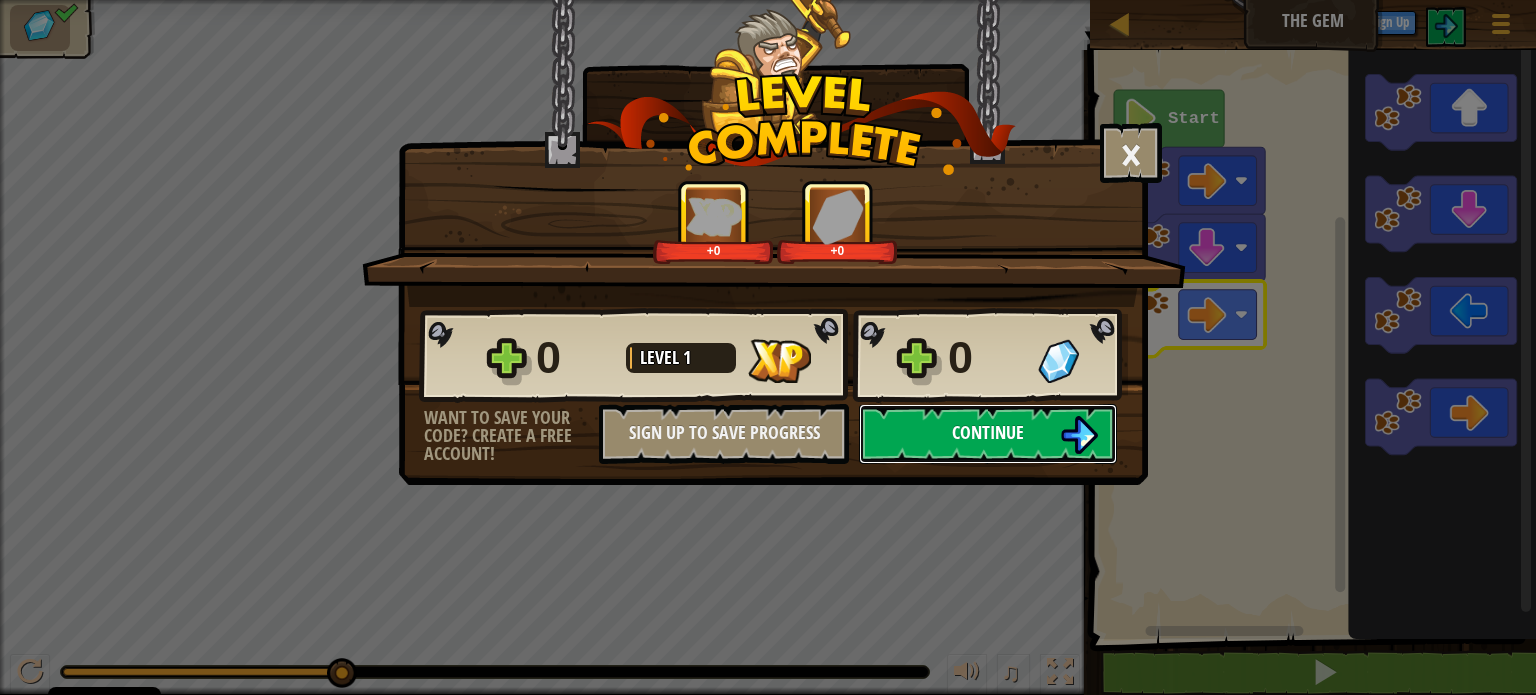 click on "Continue" at bounding box center (988, 432) 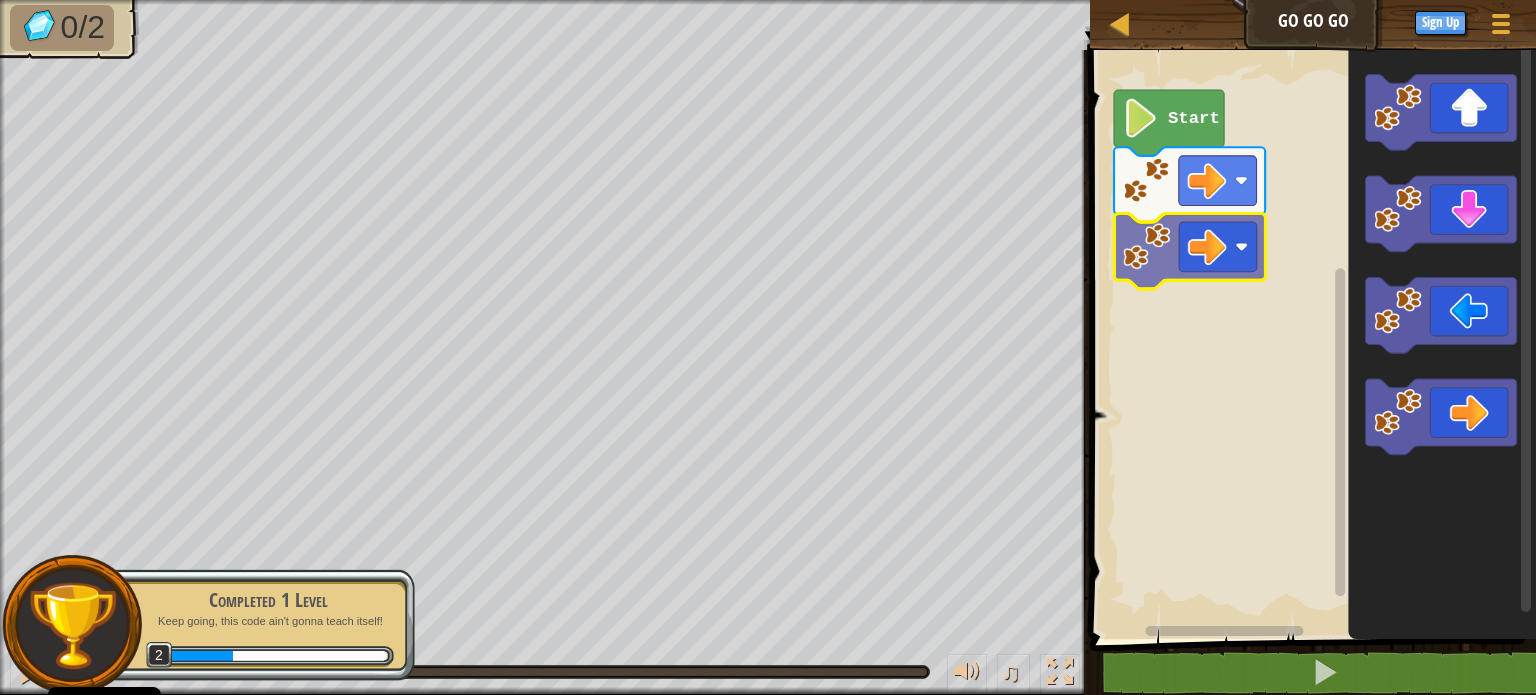 click on "Start" at bounding box center (1310, 339) 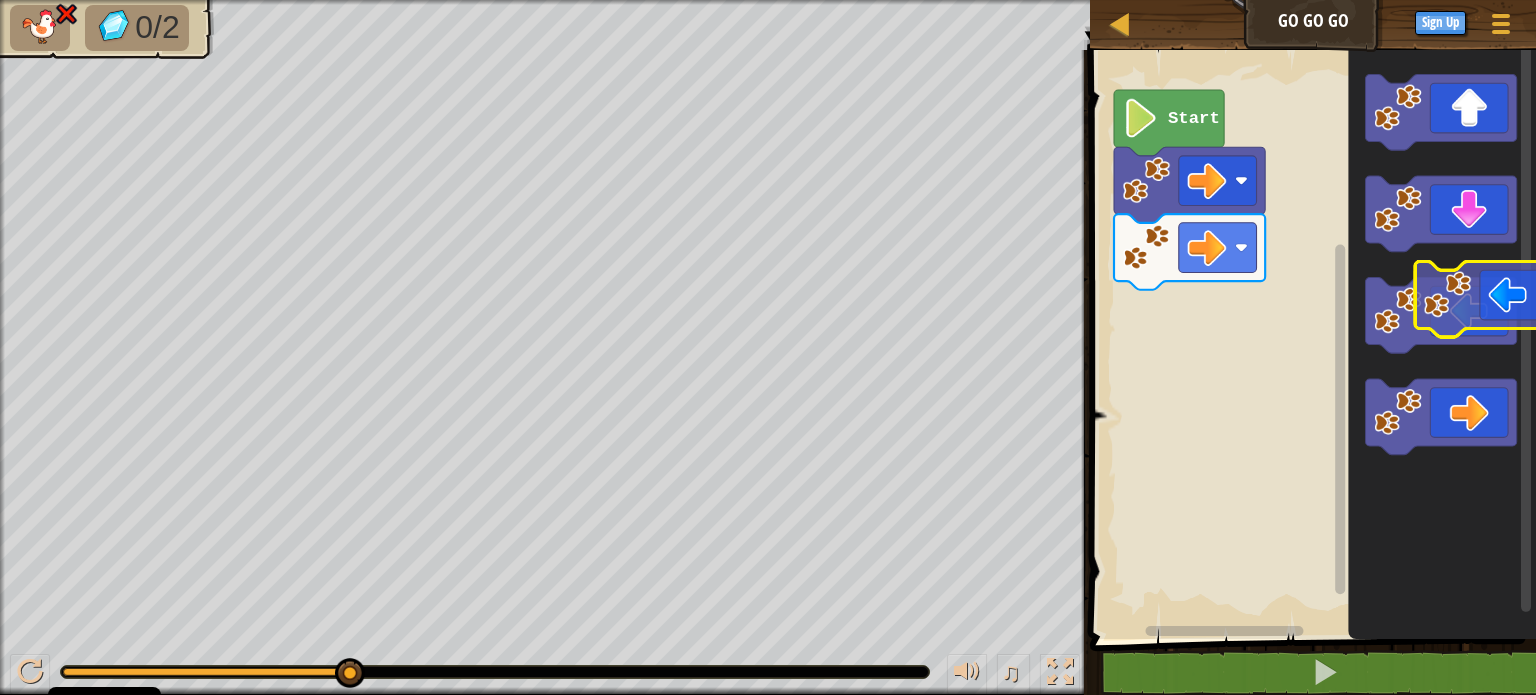 click on "Start" at bounding box center [1310, 339] 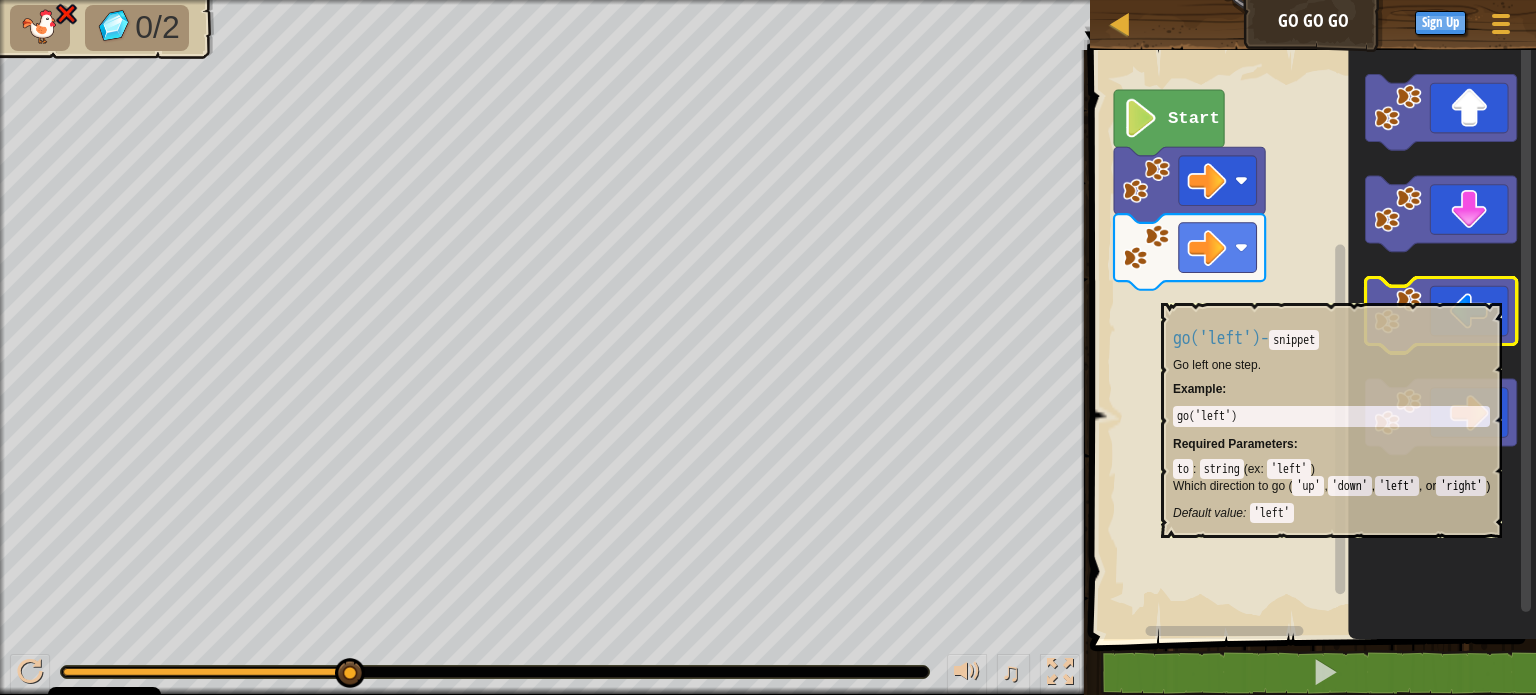 click 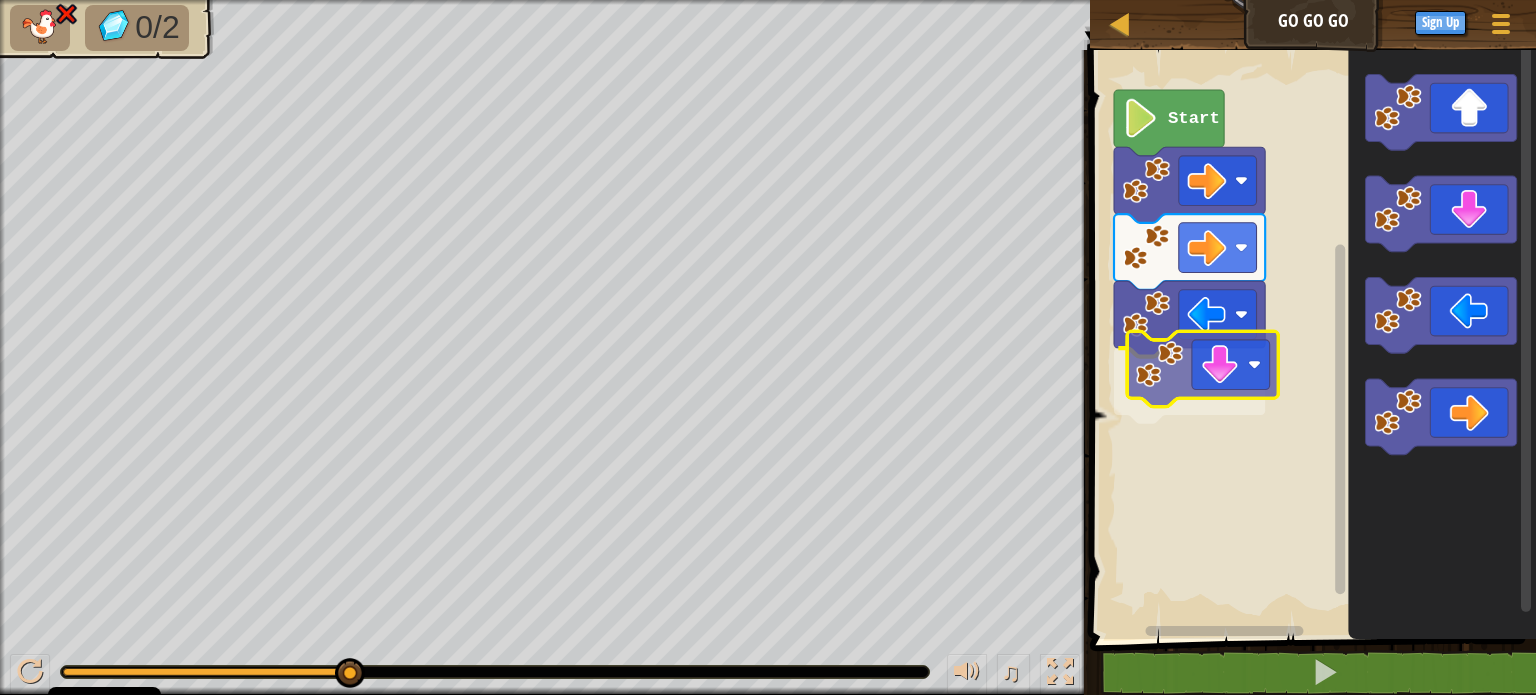 click on "Start" at bounding box center [1310, 339] 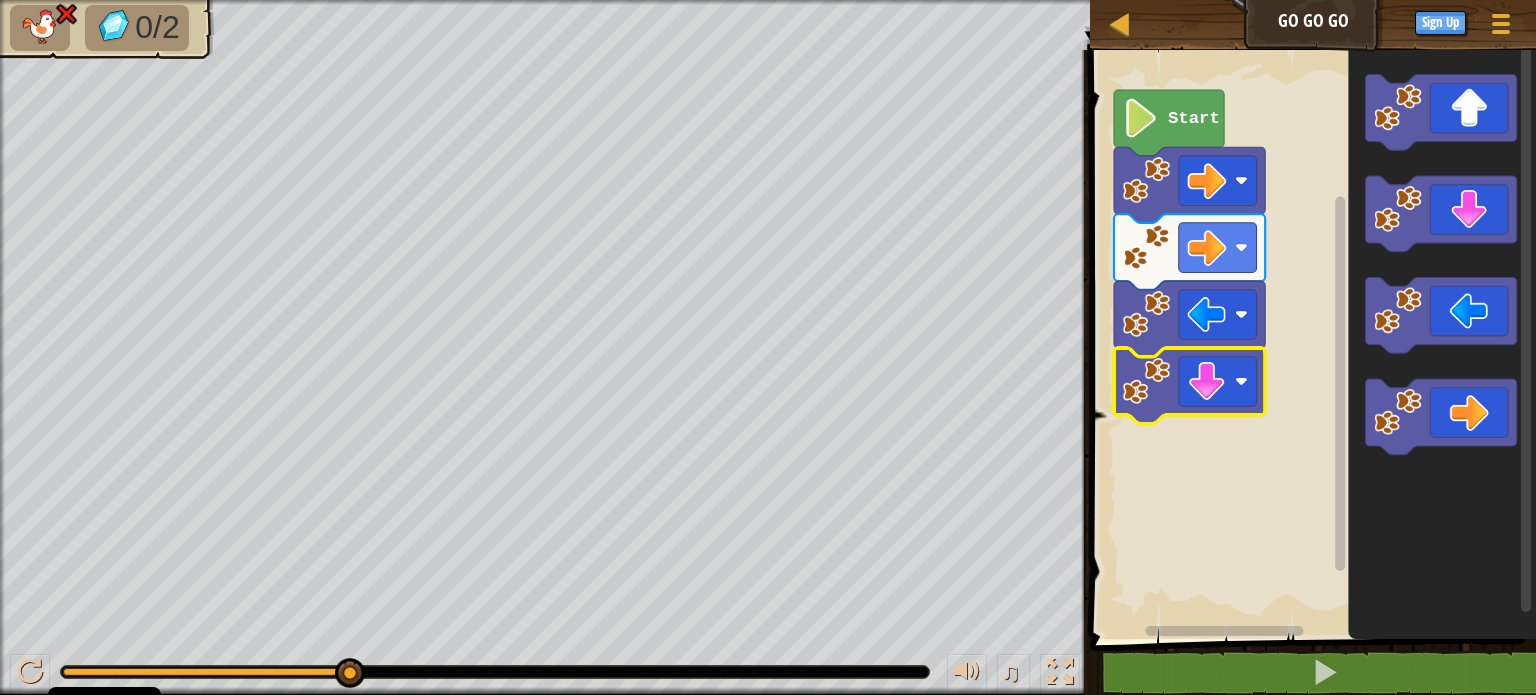 click on "Start" 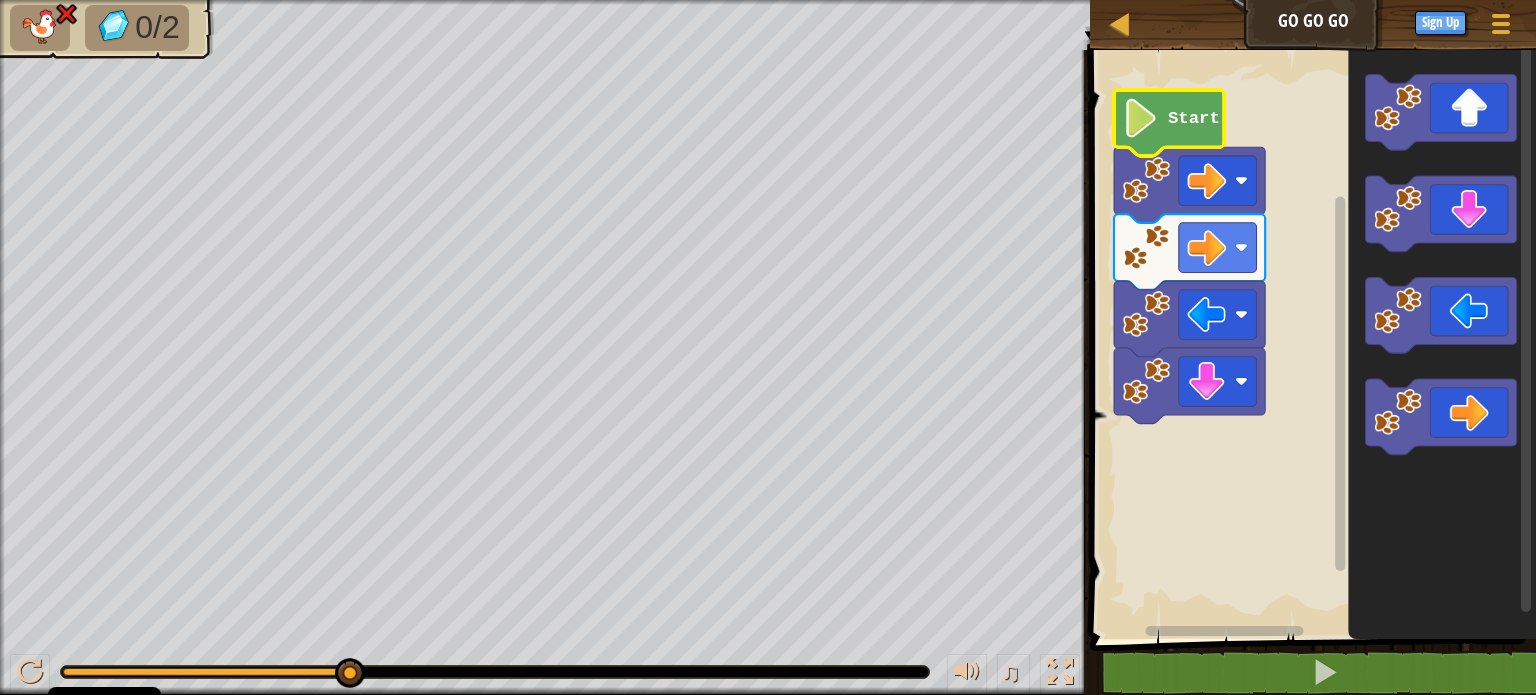 click 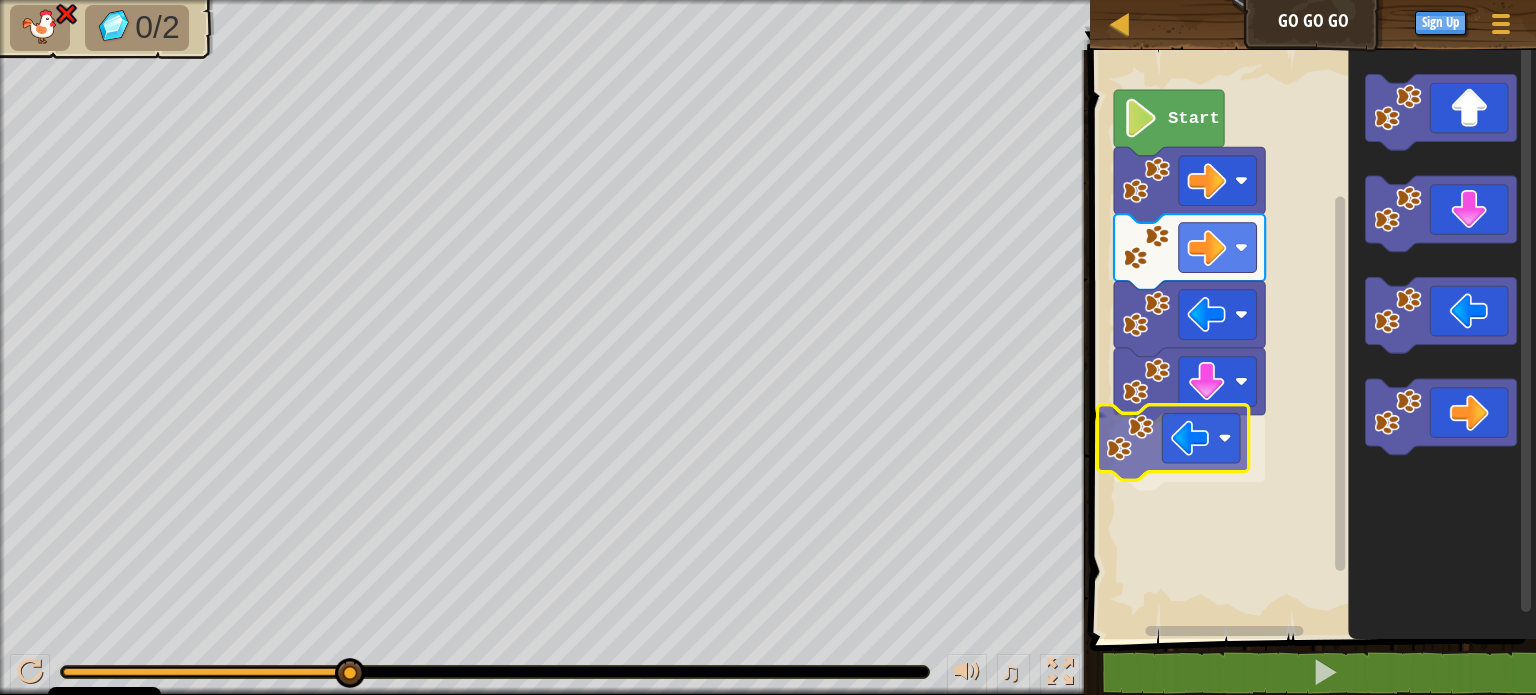 click on "Start" at bounding box center (1310, 339) 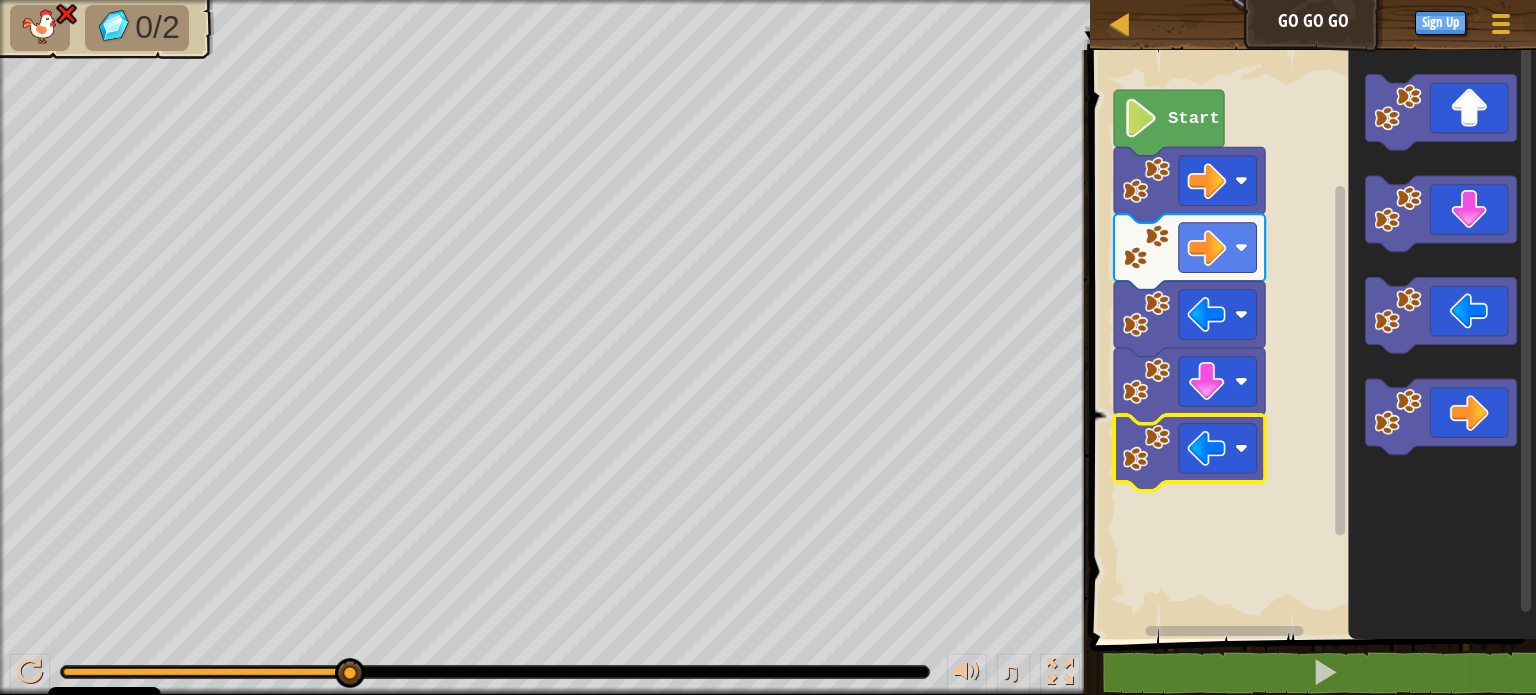 click 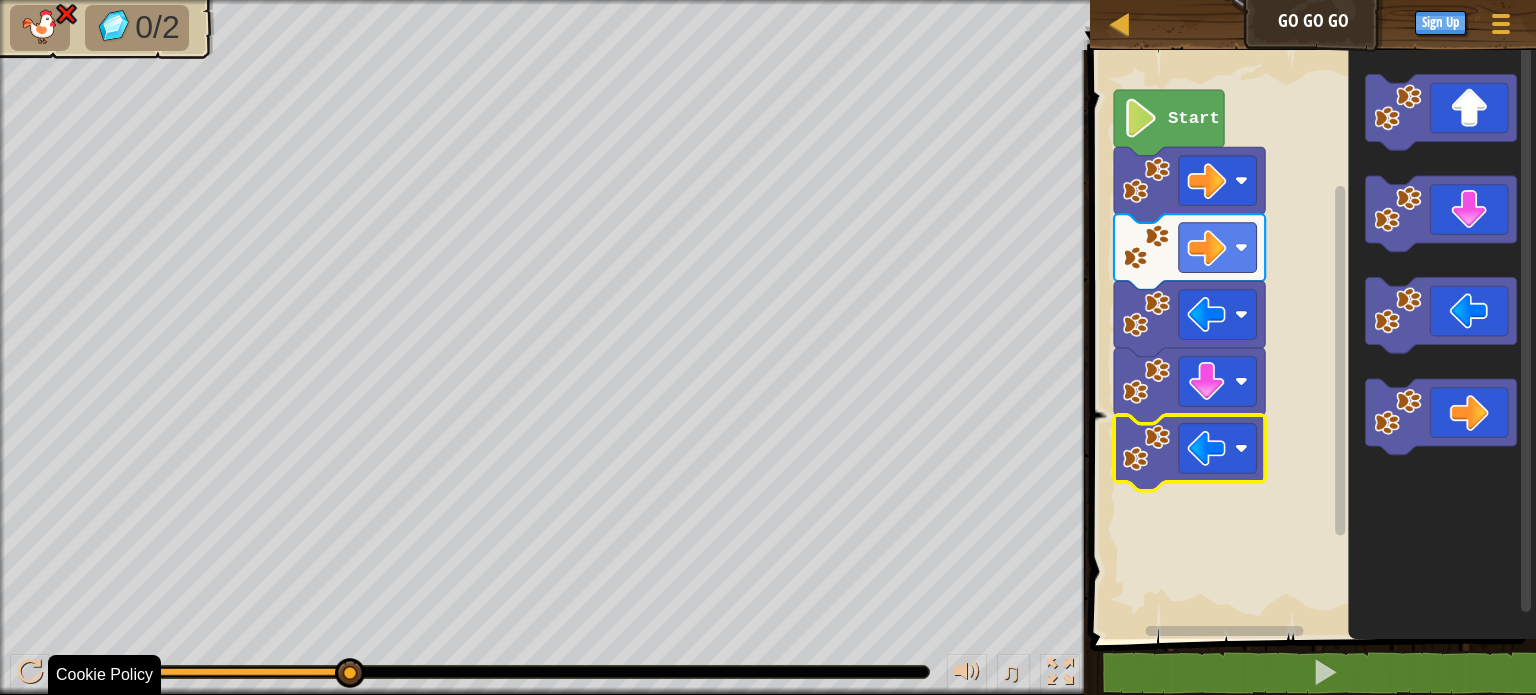 click on "♫" at bounding box center (545, 667) 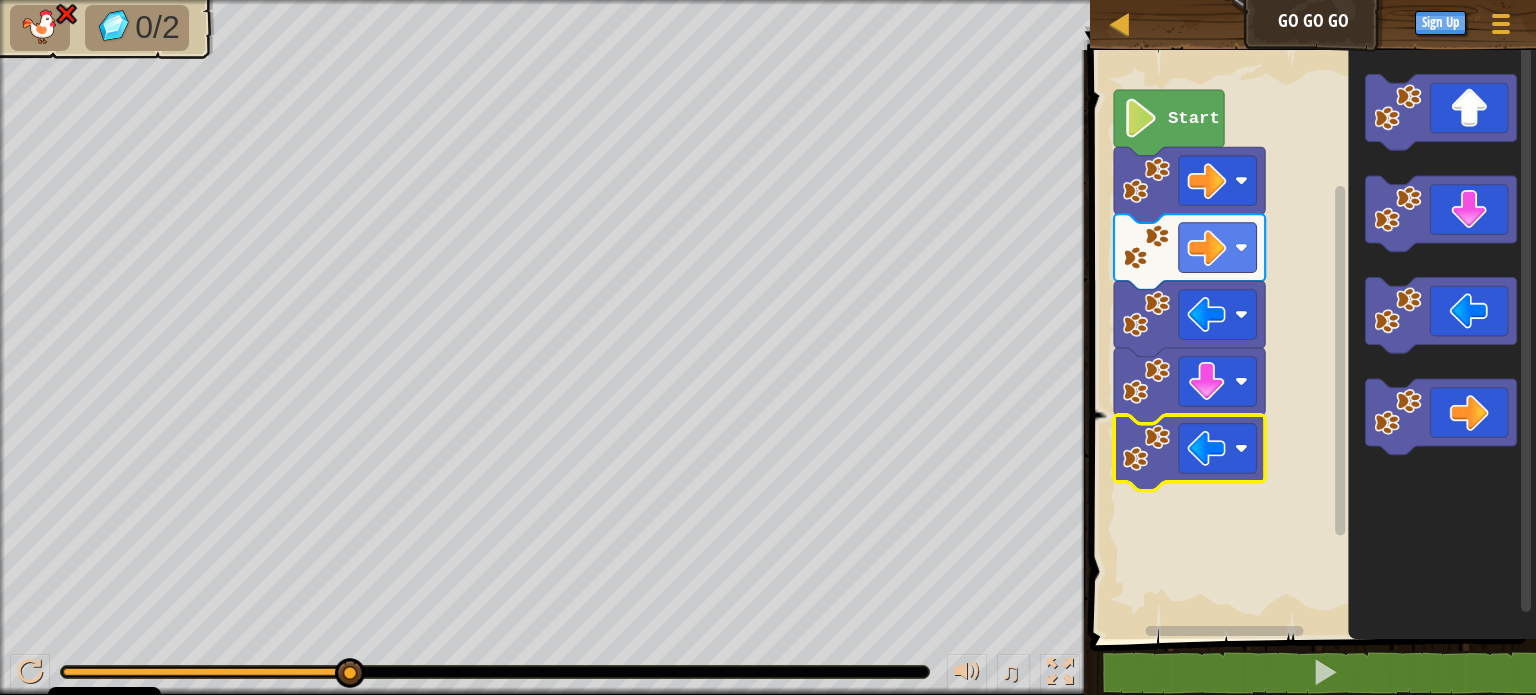 drag, startPoint x: 304, startPoint y: 660, endPoint x: 175, endPoint y: 682, distance: 130.86252 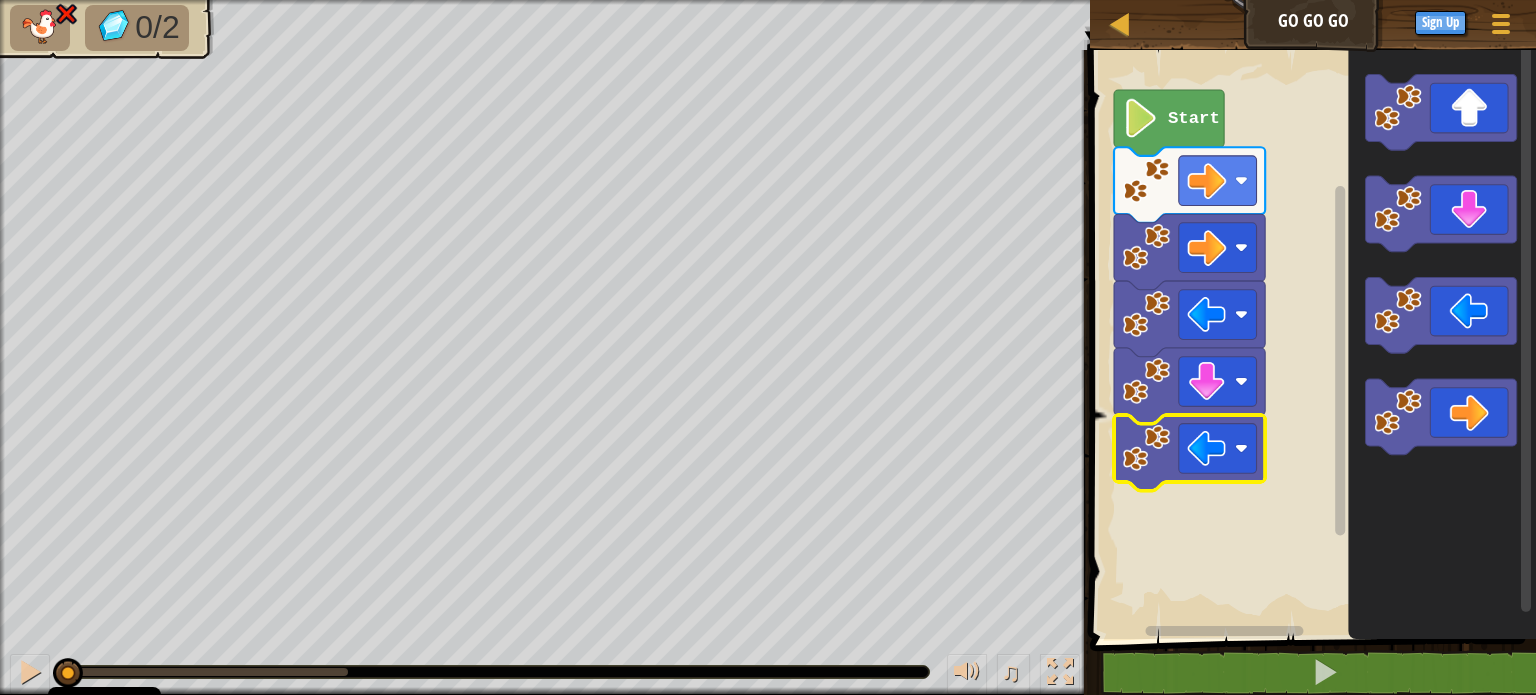 drag, startPoint x: 348, startPoint y: 659, endPoint x: 0, endPoint y: 591, distance: 354.58145 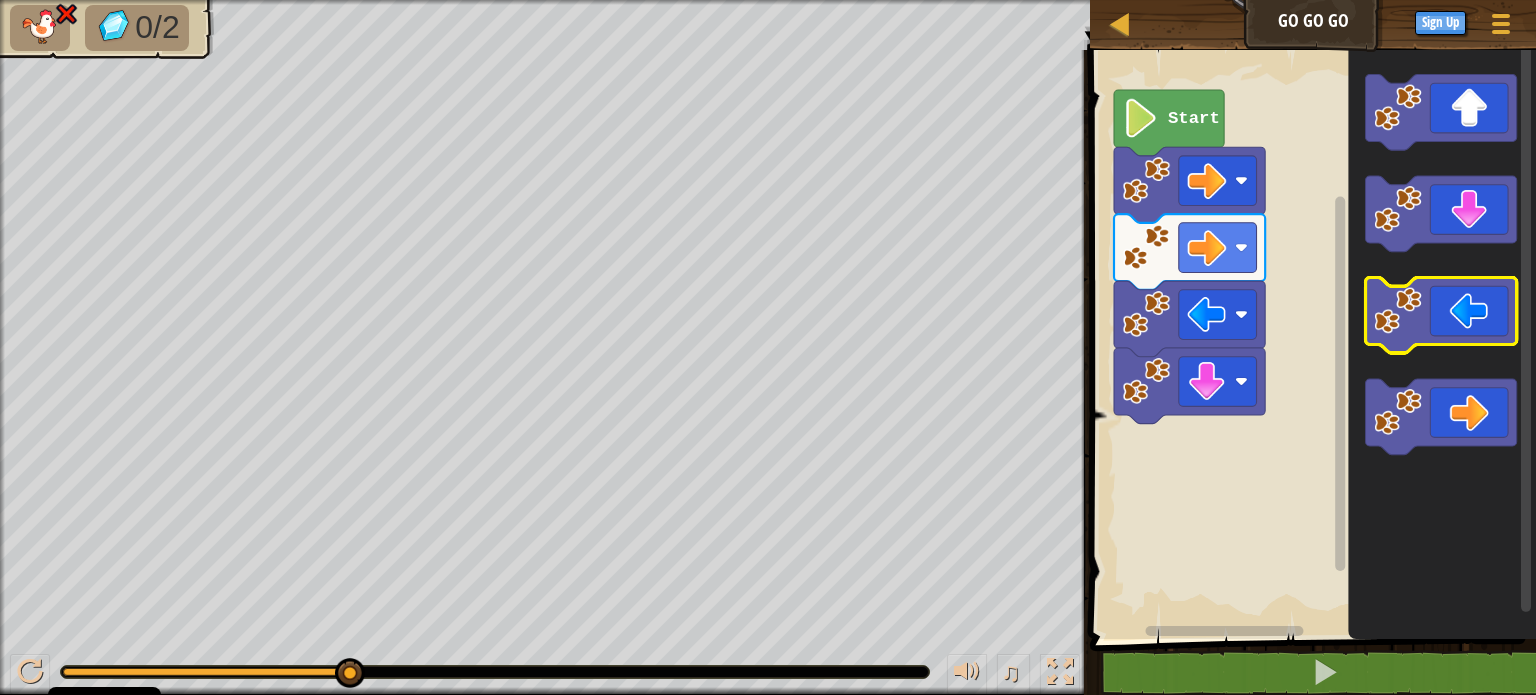 click 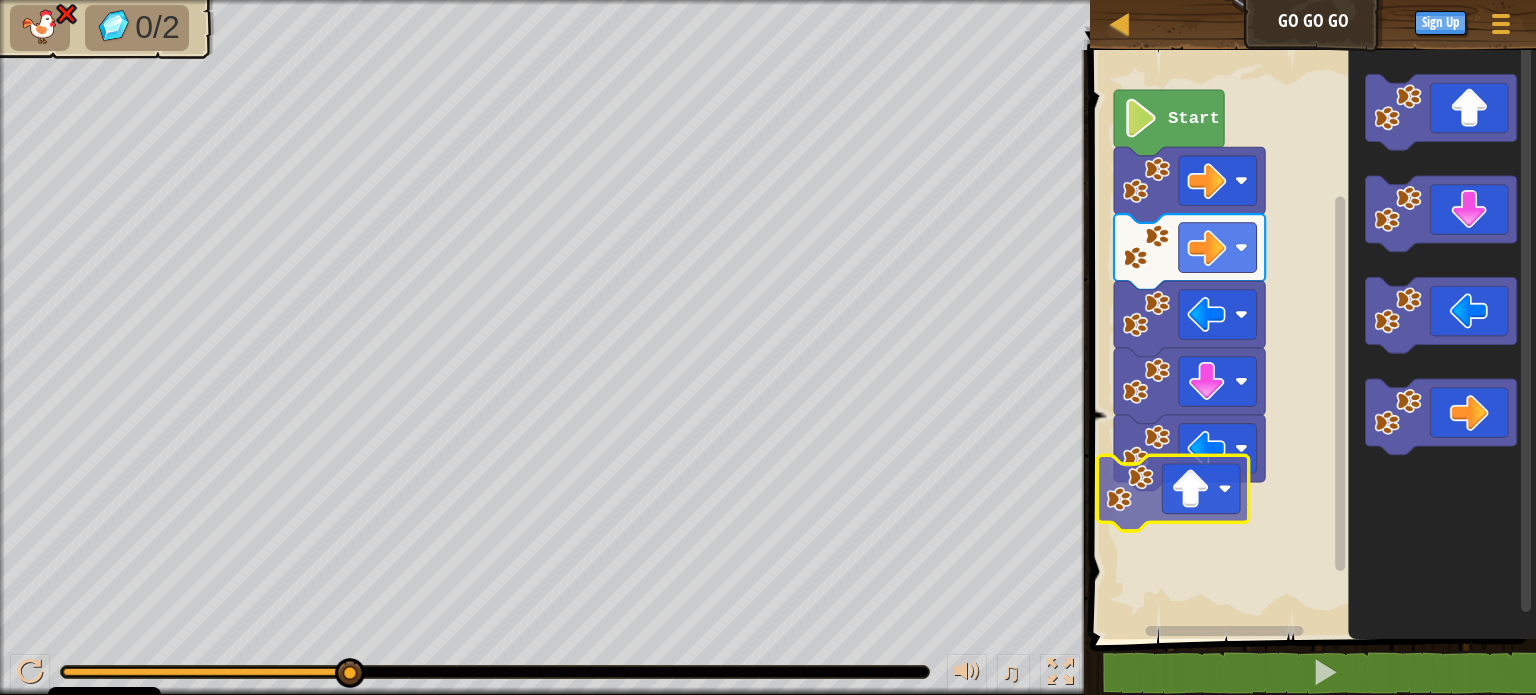 click on "Start" at bounding box center (1310, 339) 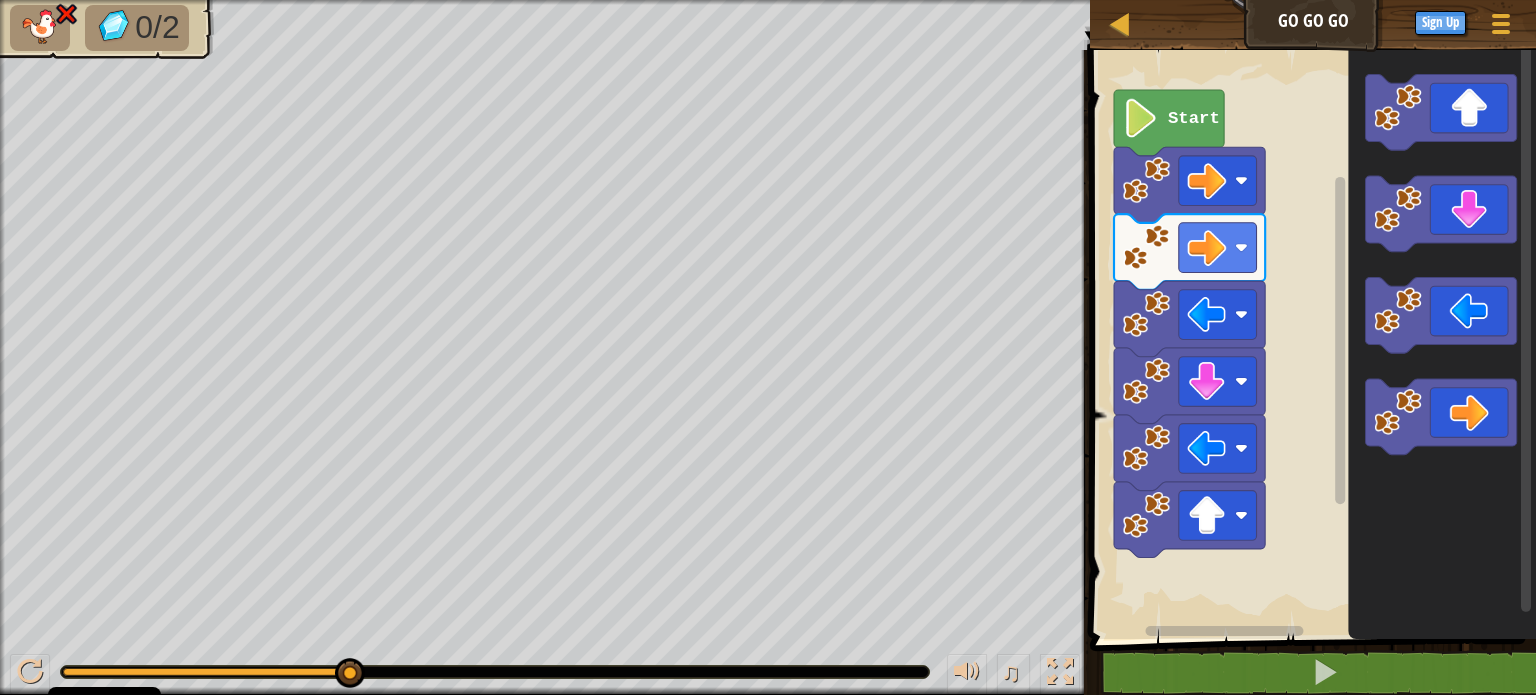 click at bounding box center (1315, 317) 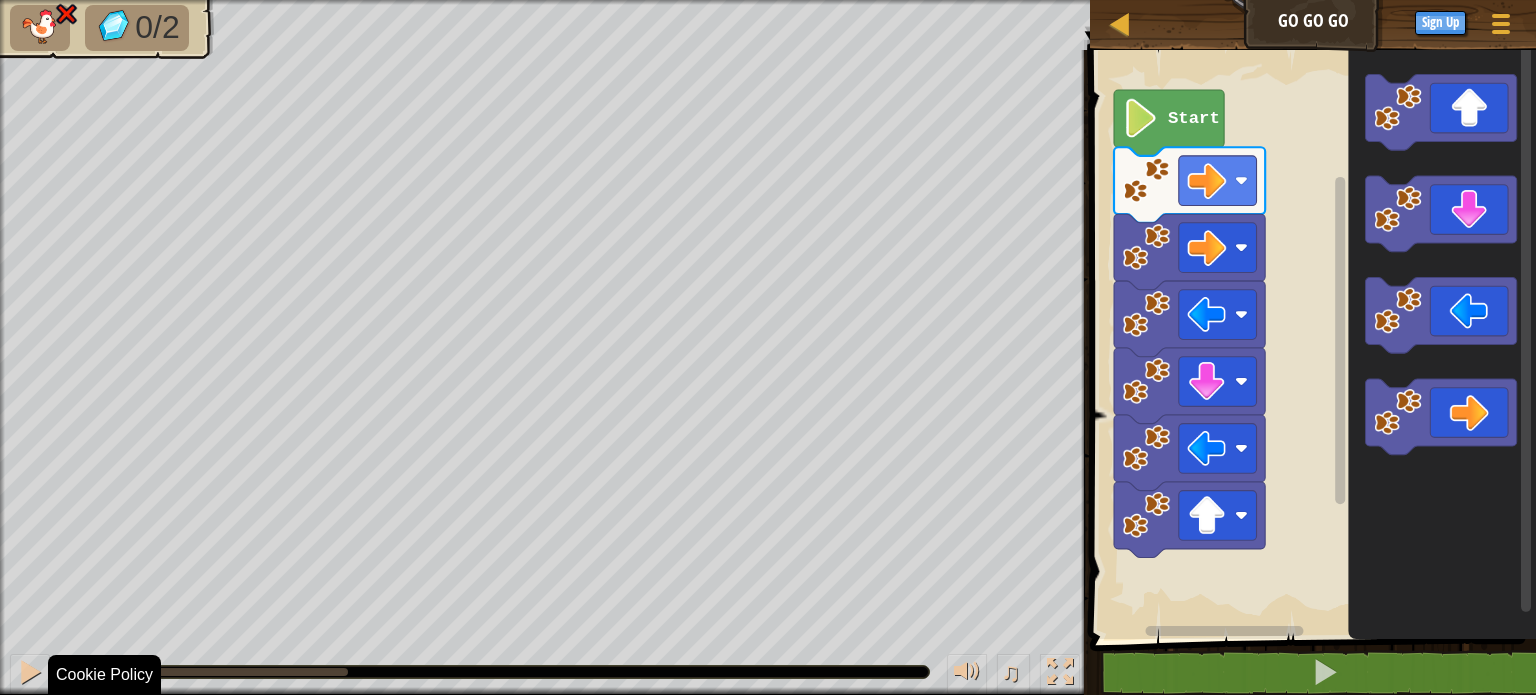 drag, startPoint x: 359, startPoint y: 673, endPoint x: 40, endPoint y: 735, distance: 324.96924 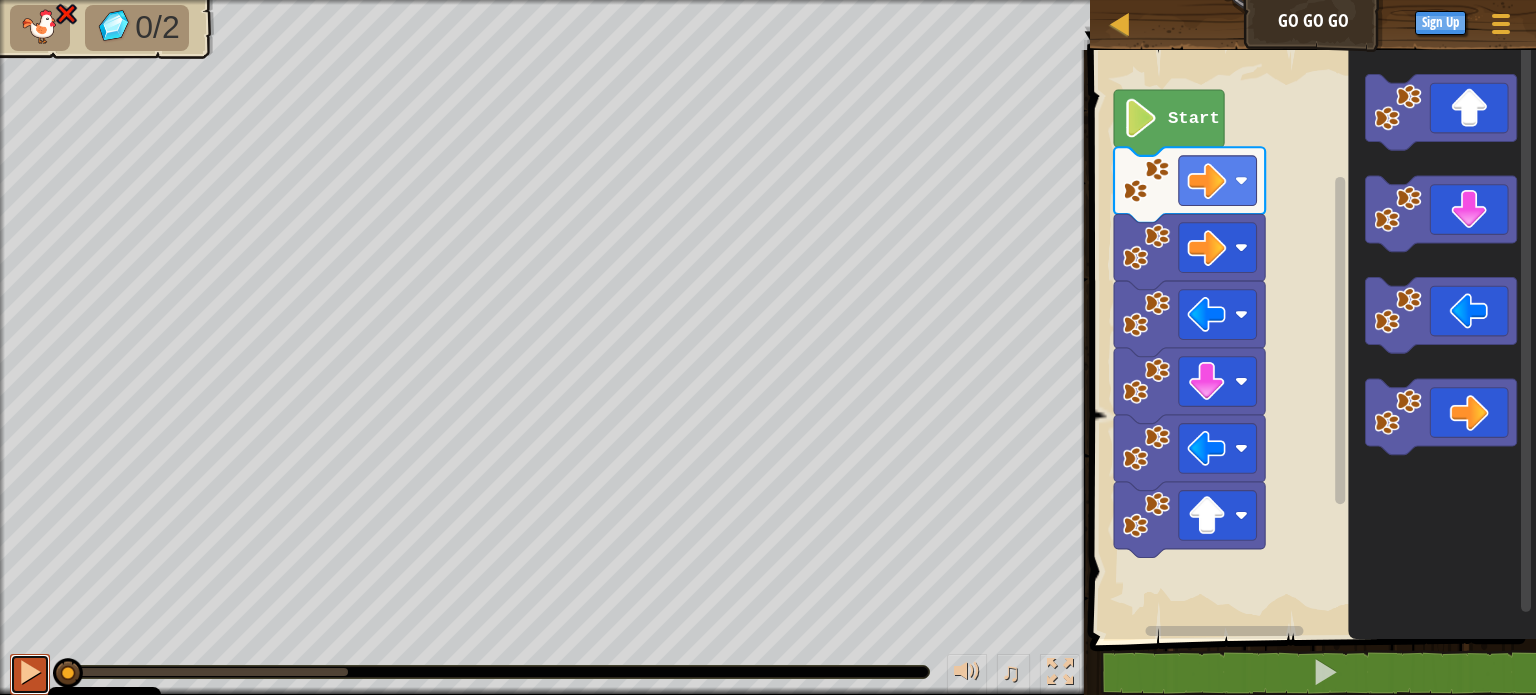 click at bounding box center (30, 672) 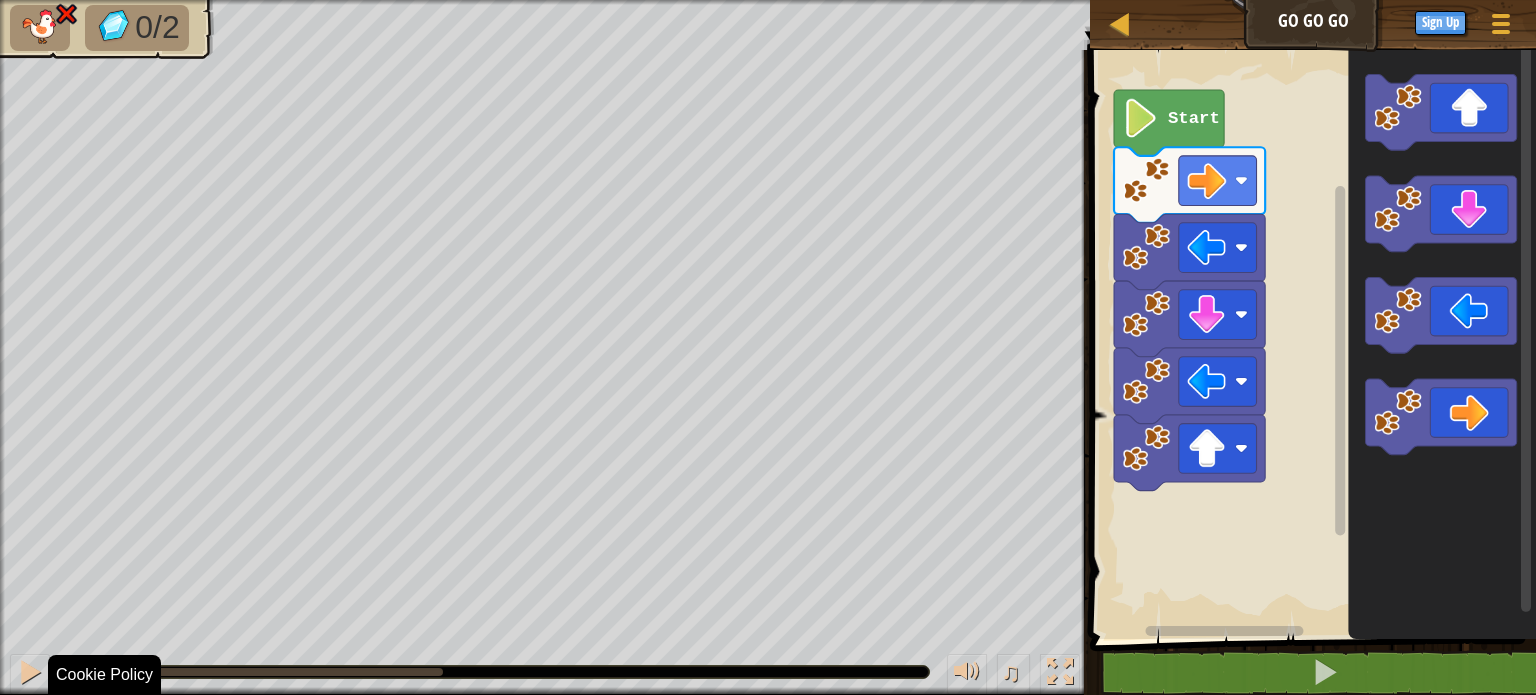 drag, startPoint x: 428, startPoint y: 668, endPoint x: 84, endPoint y: 674, distance: 344.0523 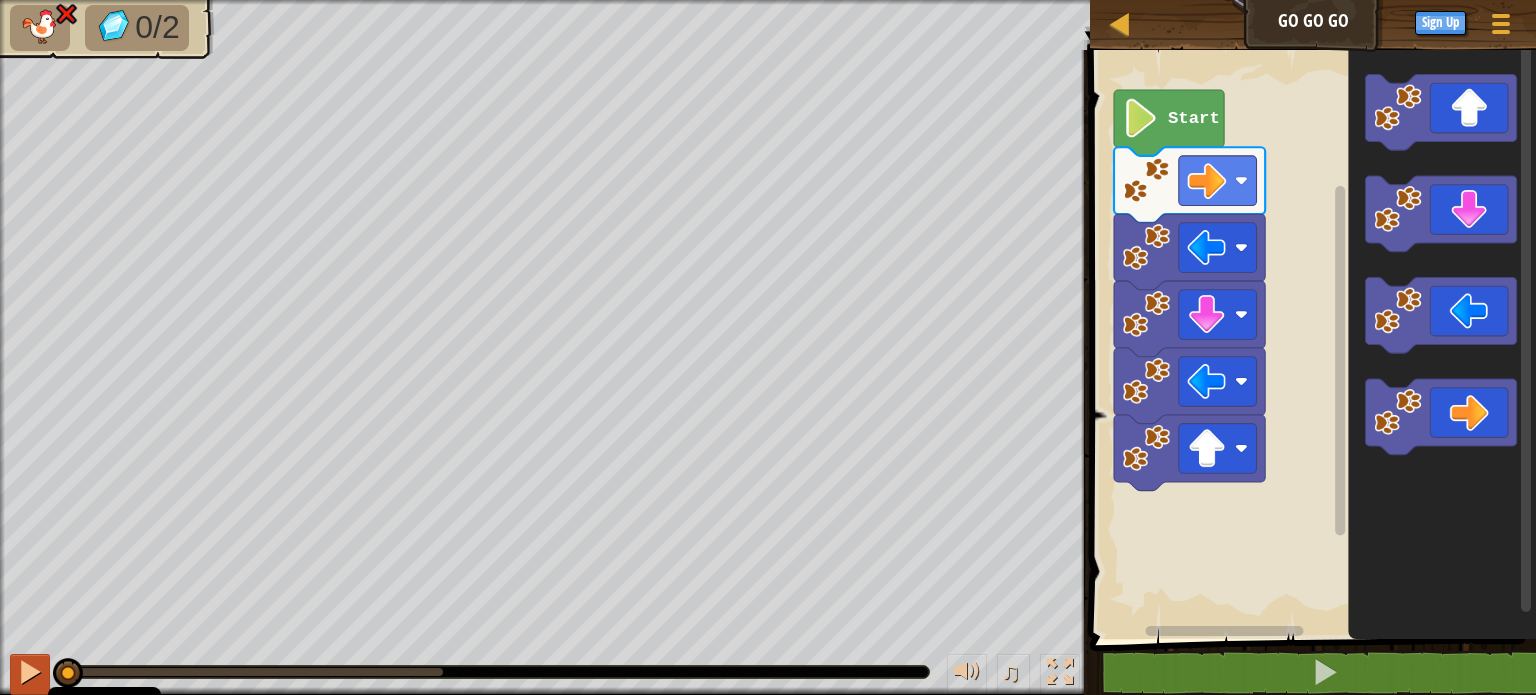 drag, startPoint x: 77, startPoint y: 671, endPoint x: 40, endPoint y: 672, distance: 37.01351 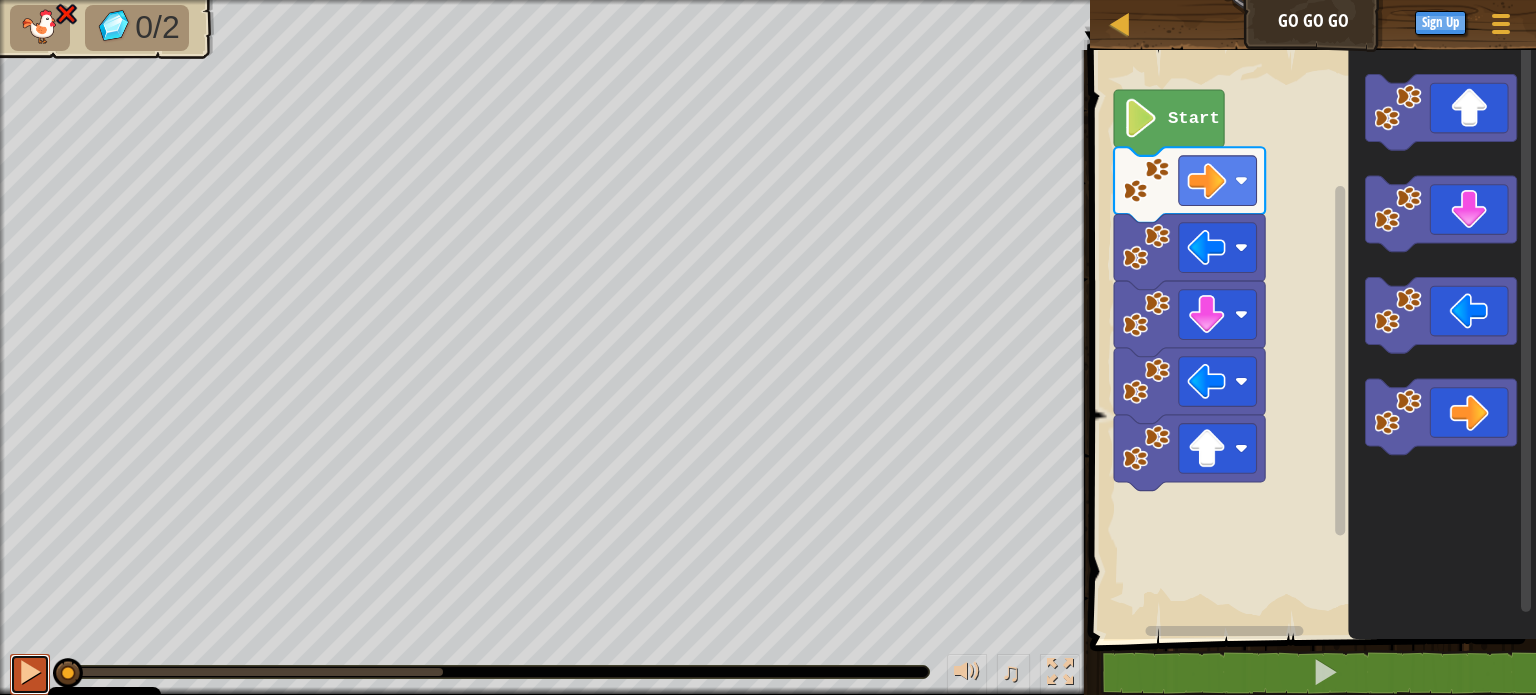 click at bounding box center [30, 672] 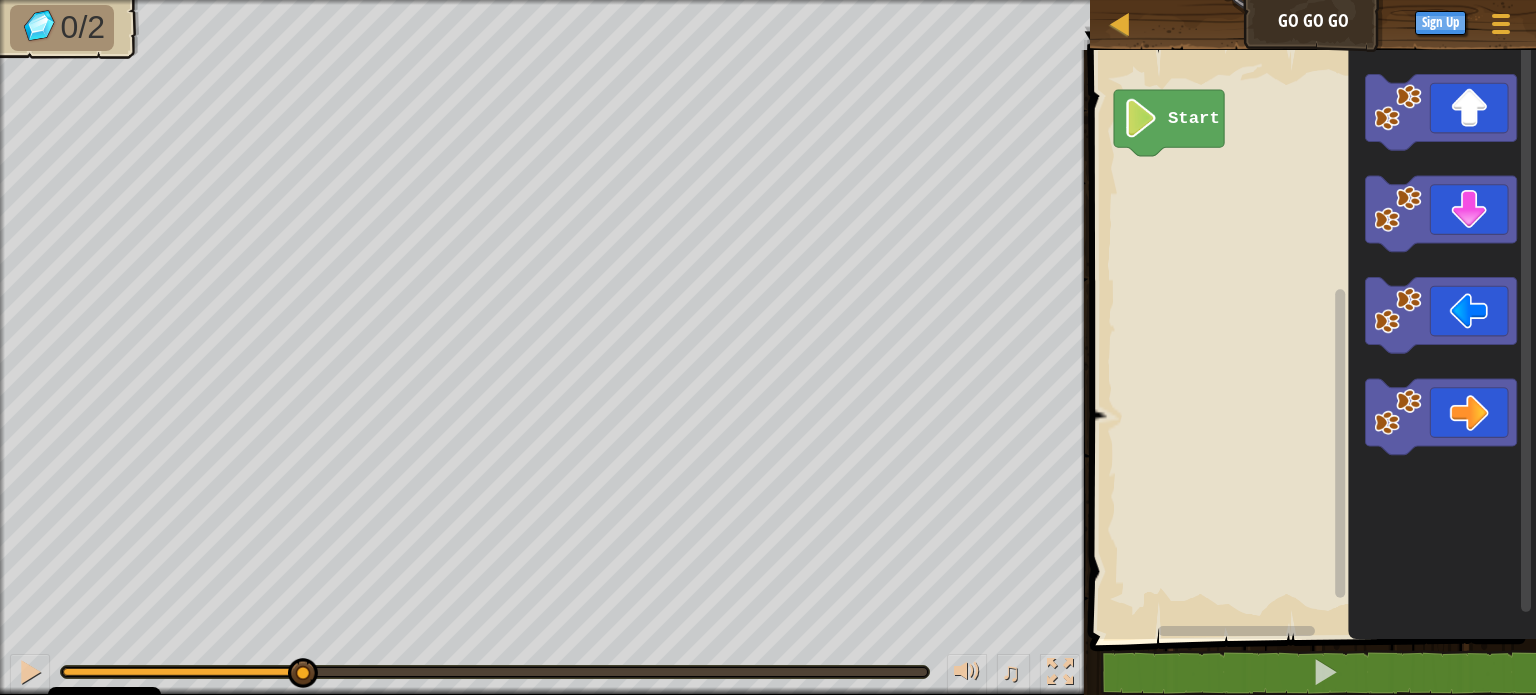 drag, startPoint x: 696, startPoint y: 658, endPoint x: 300, endPoint y: 658, distance: 396 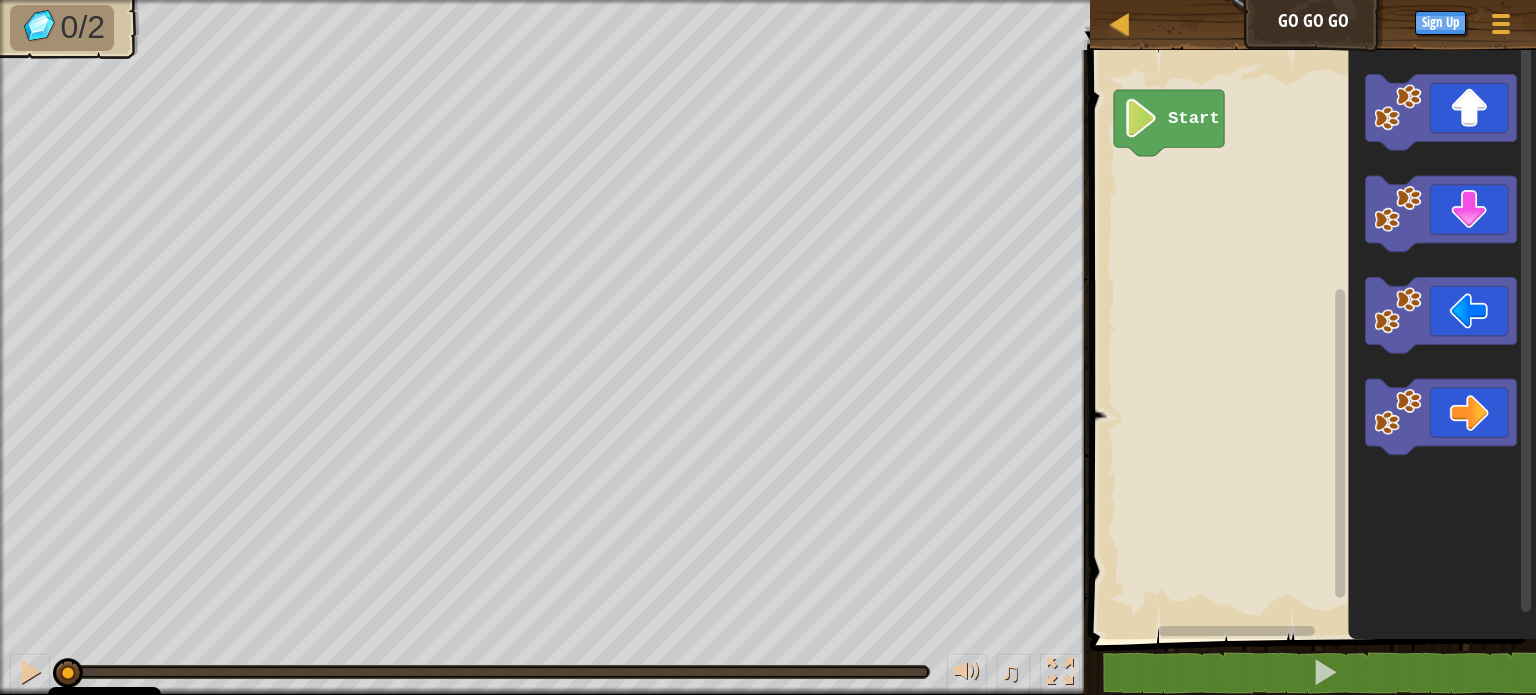 drag, startPoint x: 452, startPoint y: 674, endPoint x: 0, endPoint y: 650, distance: 452.63672 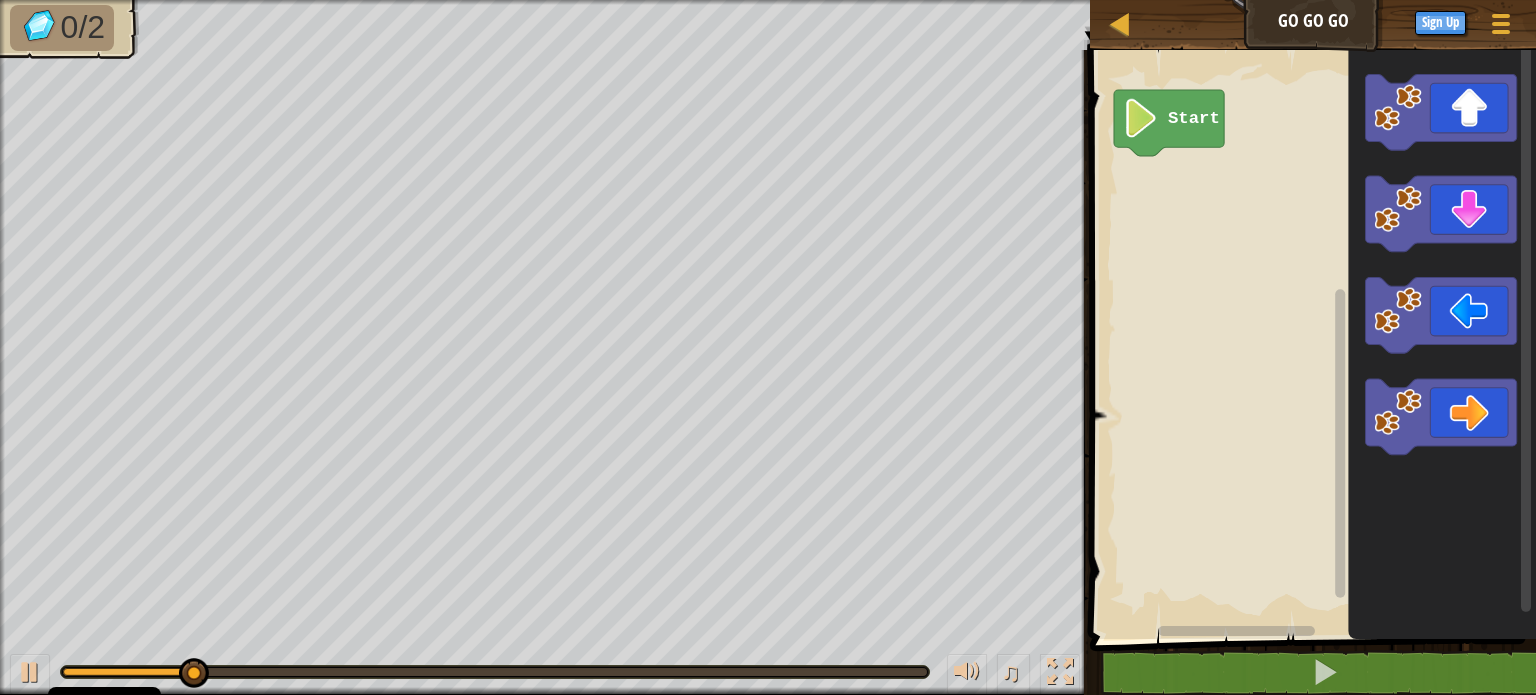 click on "♫" at bounding box center (545, 667) 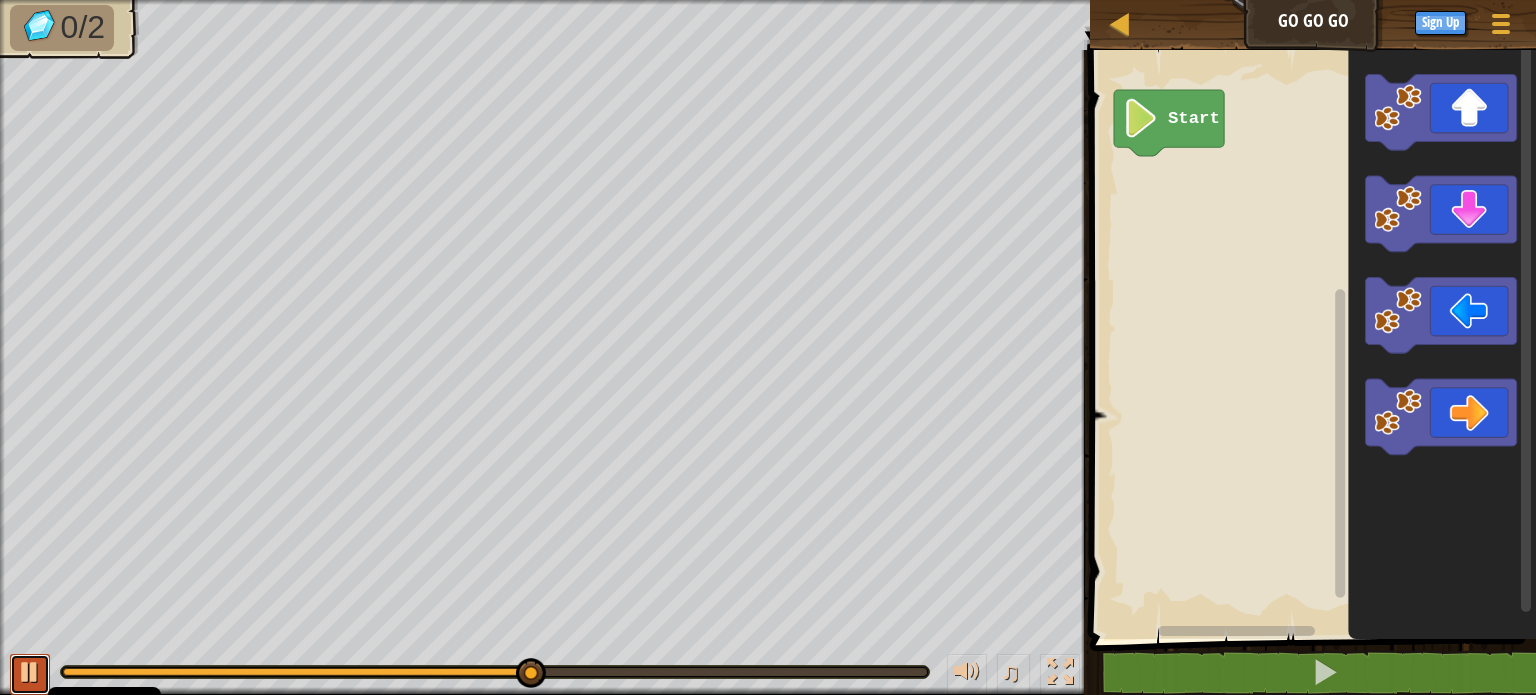 click at bounding box center (30, 672) 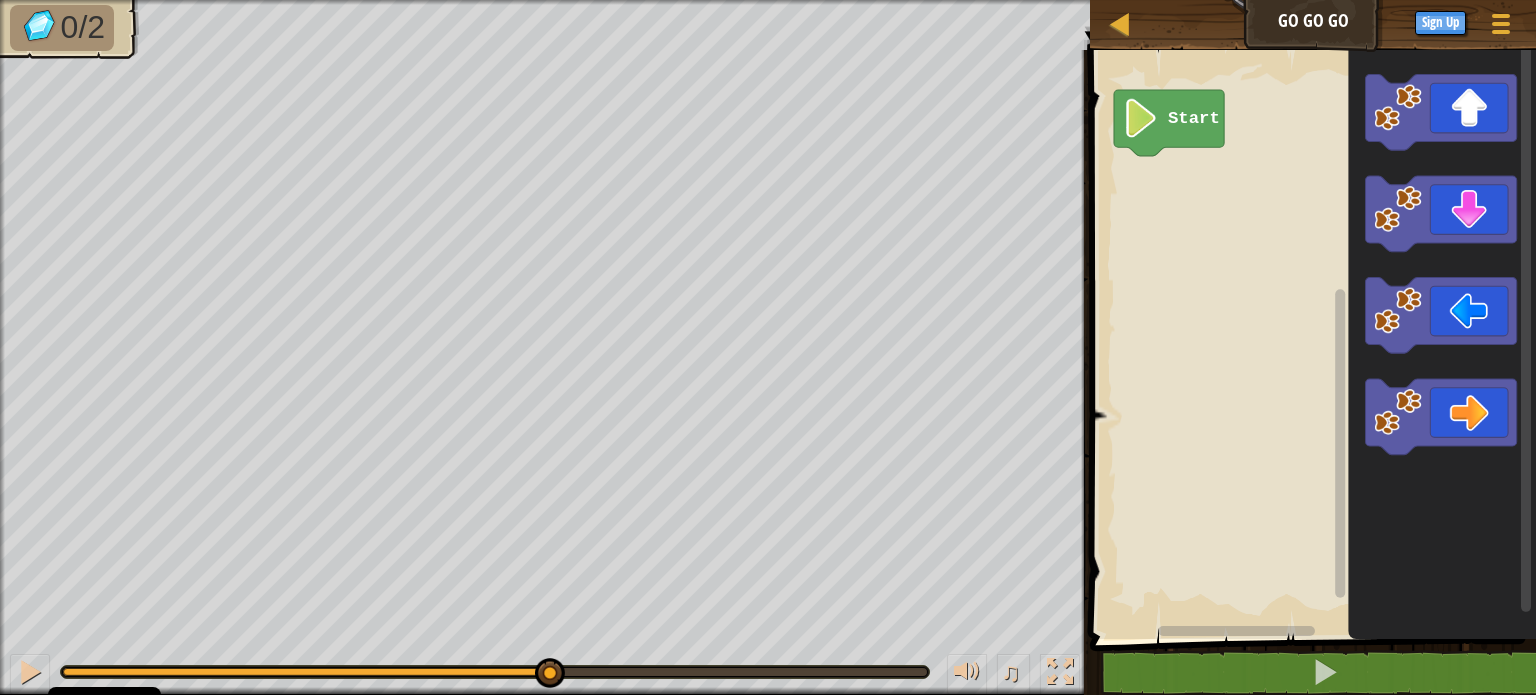 drag, startPoint x: 538, startPoint y: 659, endPoint x: 0, endPoint y: 585, distance: 543.06537 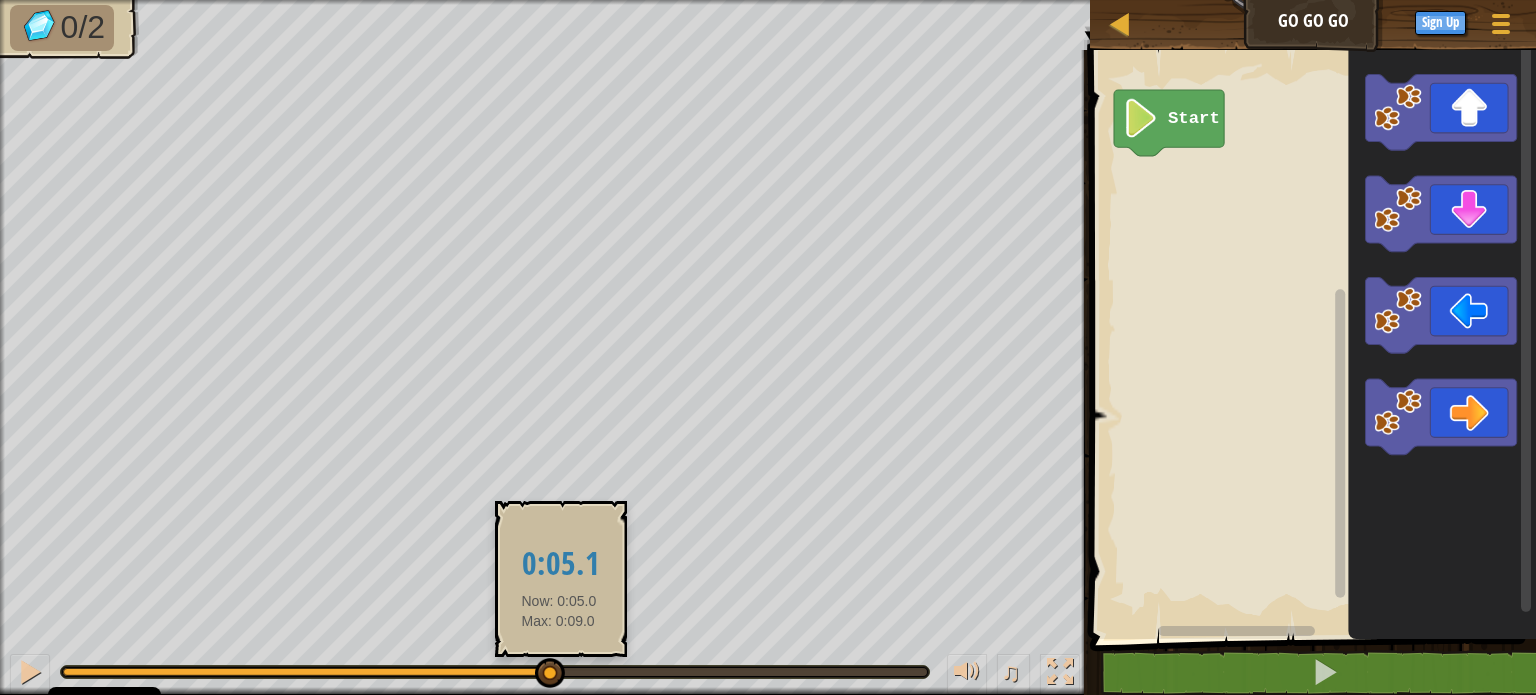 drag, startPoint x: 0, startPoint y: 585, endPoint x: 559, endPoint y: 671, distance: 565.5767 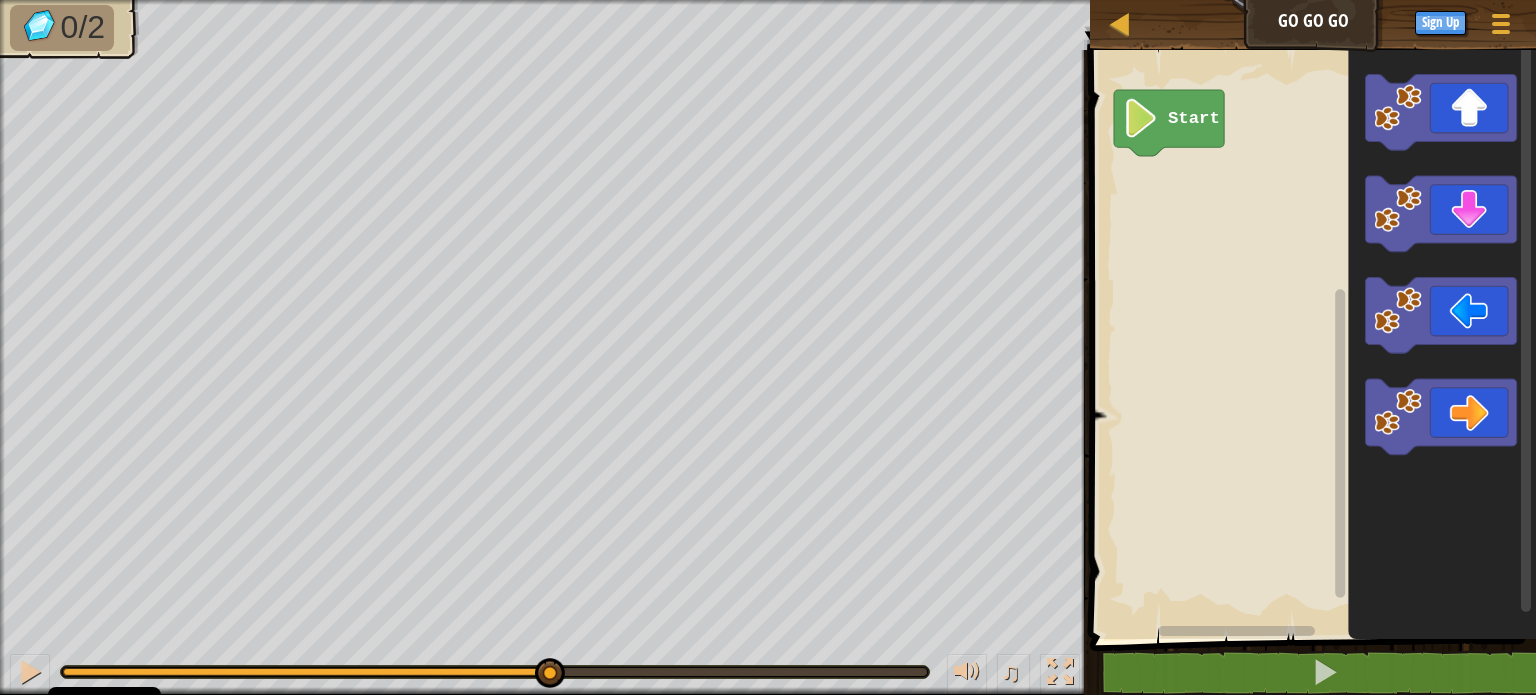 drag, startPoint x: 559, startPoint y: 671, endPoint x: 376, endPoint y: 644, distance: 184.98108 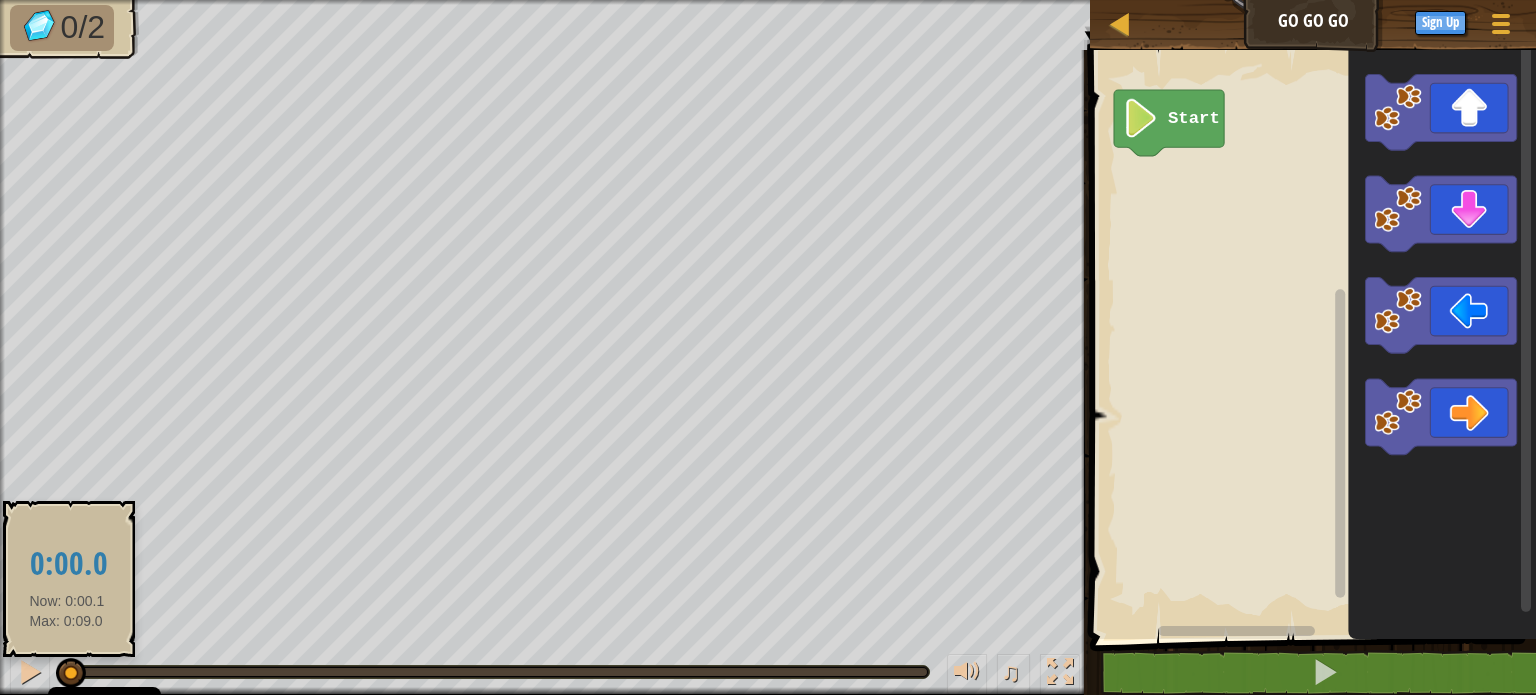 drag, startPoint x: 551, startPoint y: 666, endPoint x: 64, endPoint y: 660, distance: 487.03696 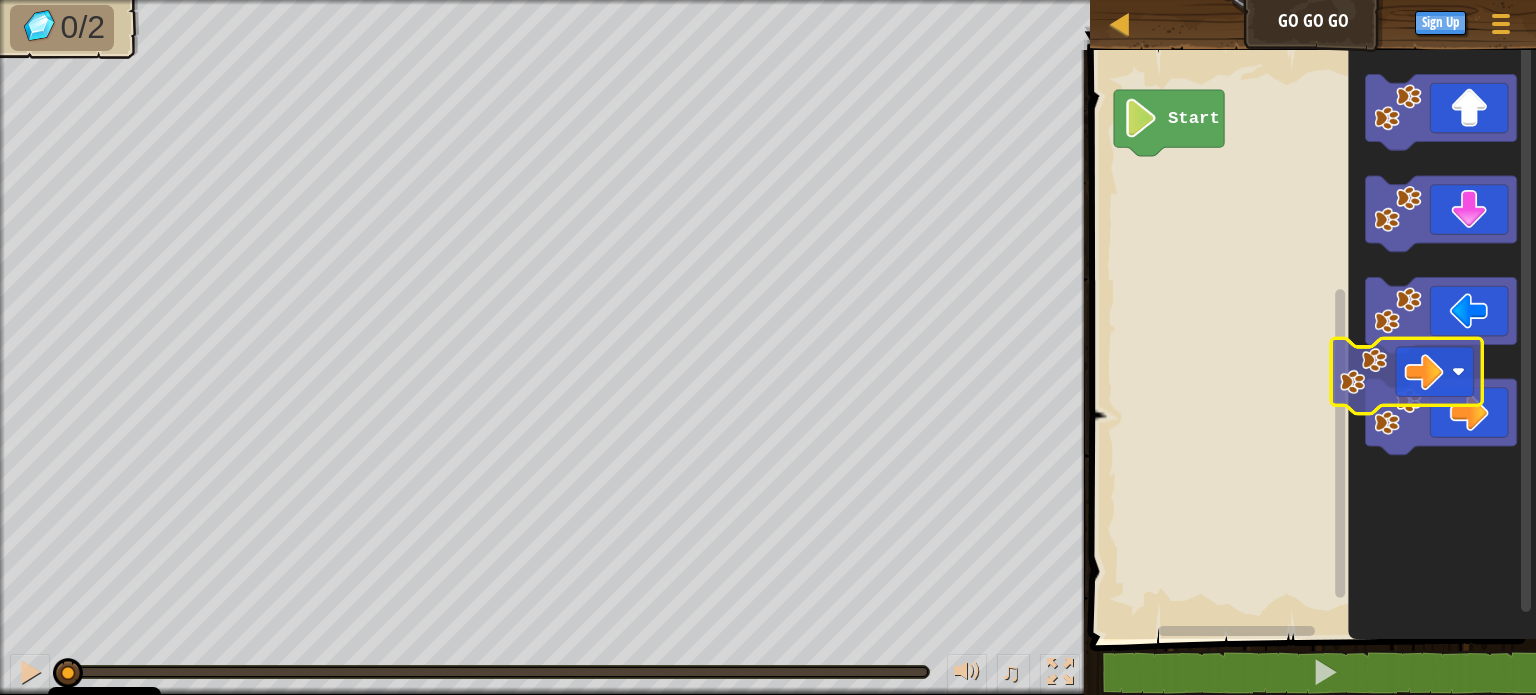 click on "Start" at bounding box center [1310, 339] 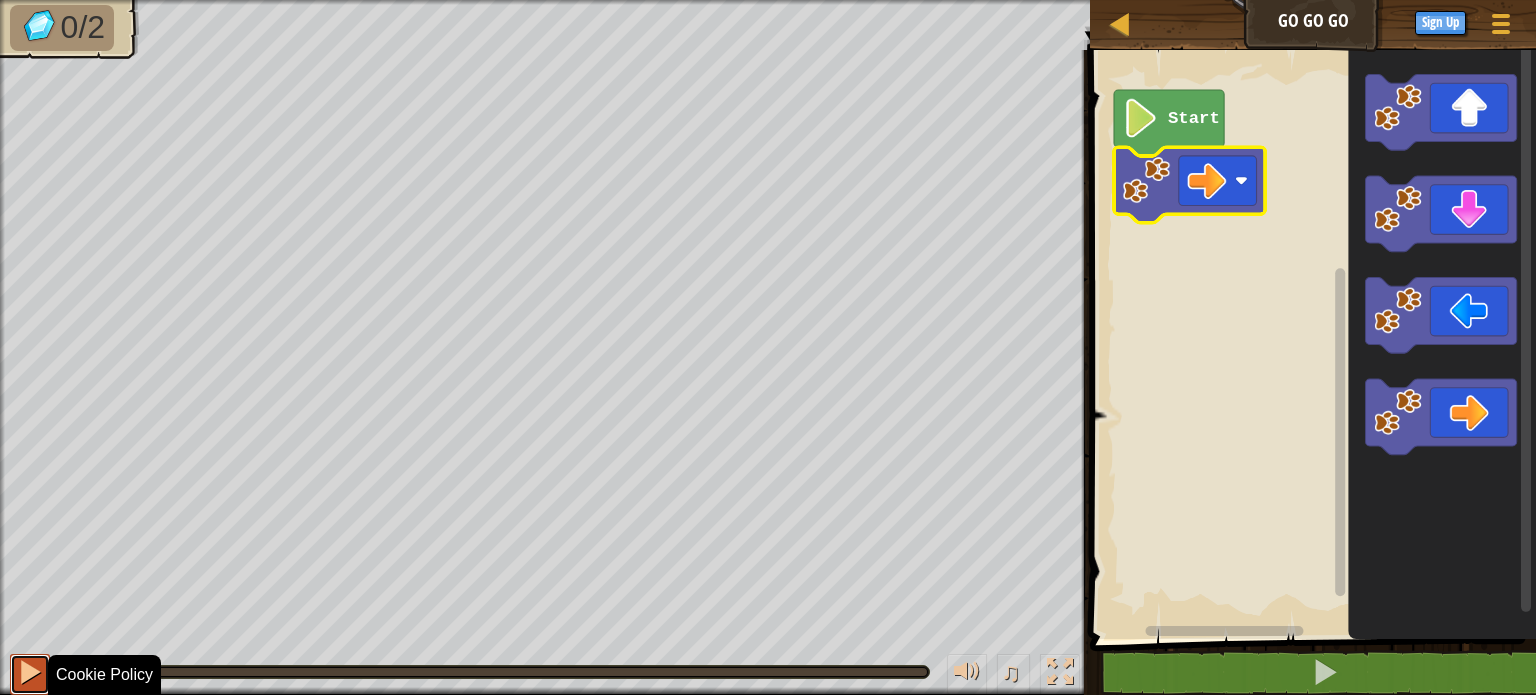 click at bounding box center (30, 674) 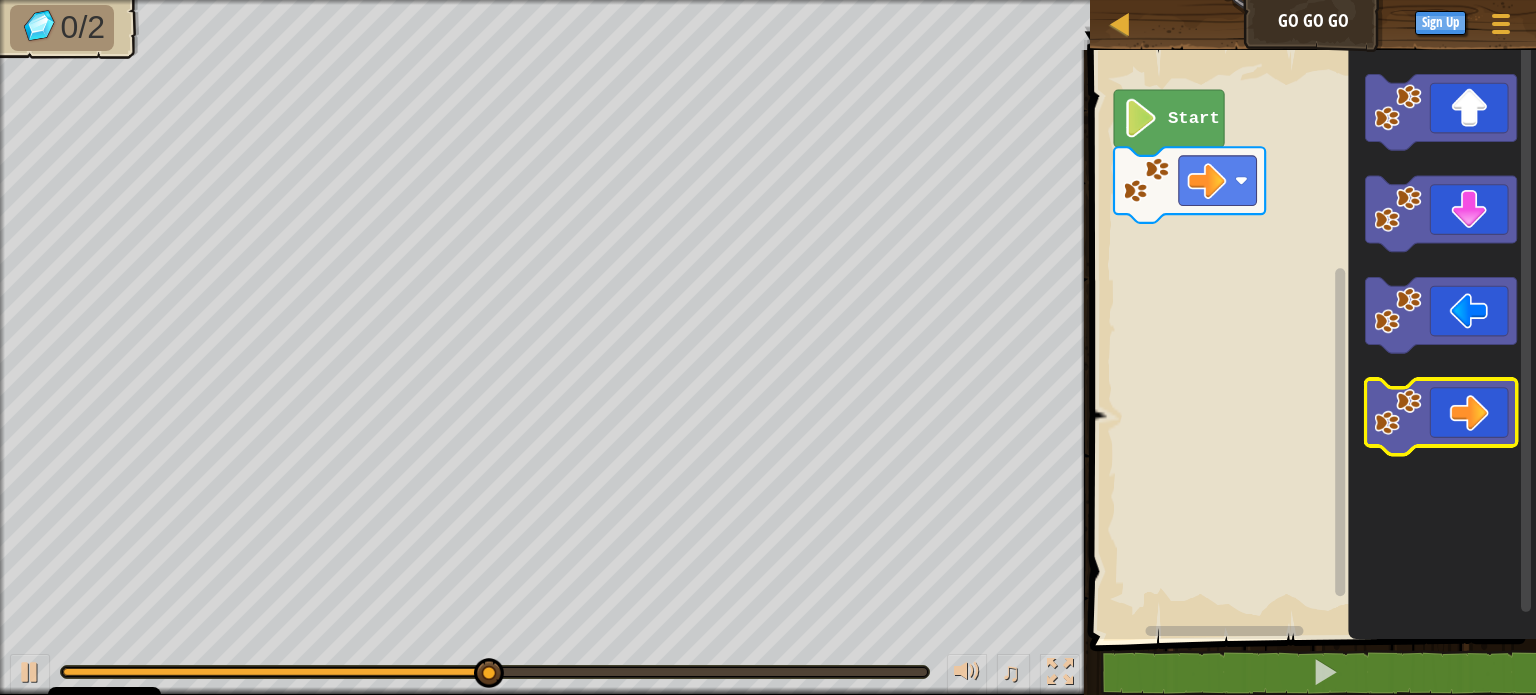 click on "Start" at bounding box center [1310, 339] 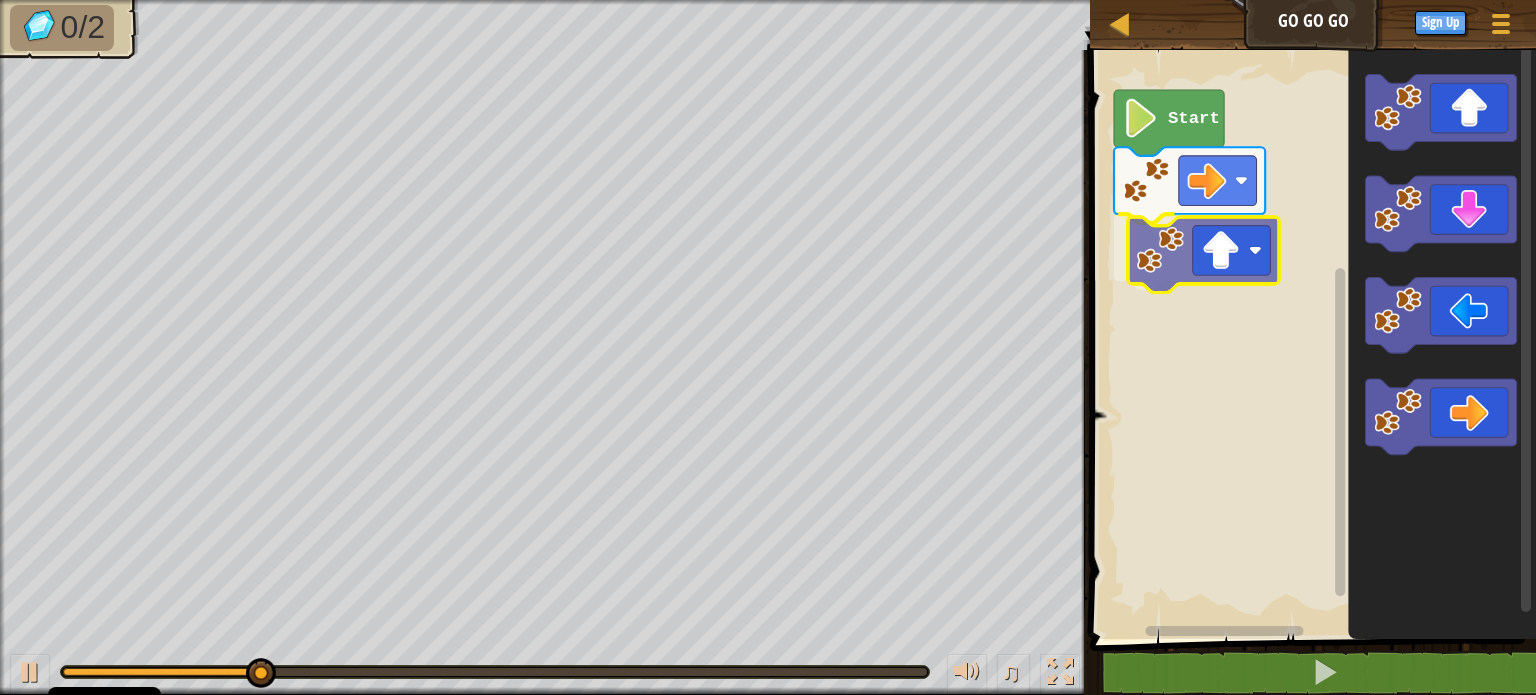 click on "Start" at bounding box center (1310, 339) 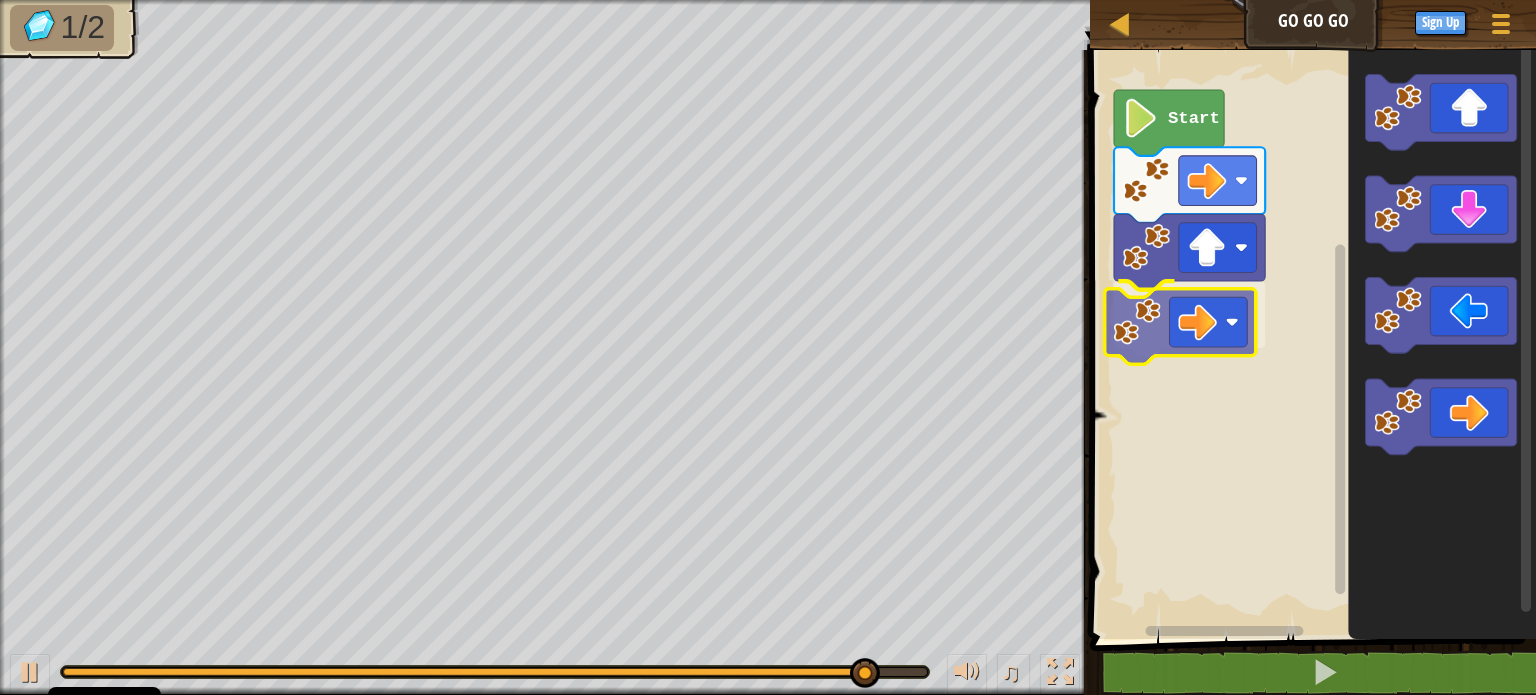 click on "Start" at bounding box center (1310, 339) 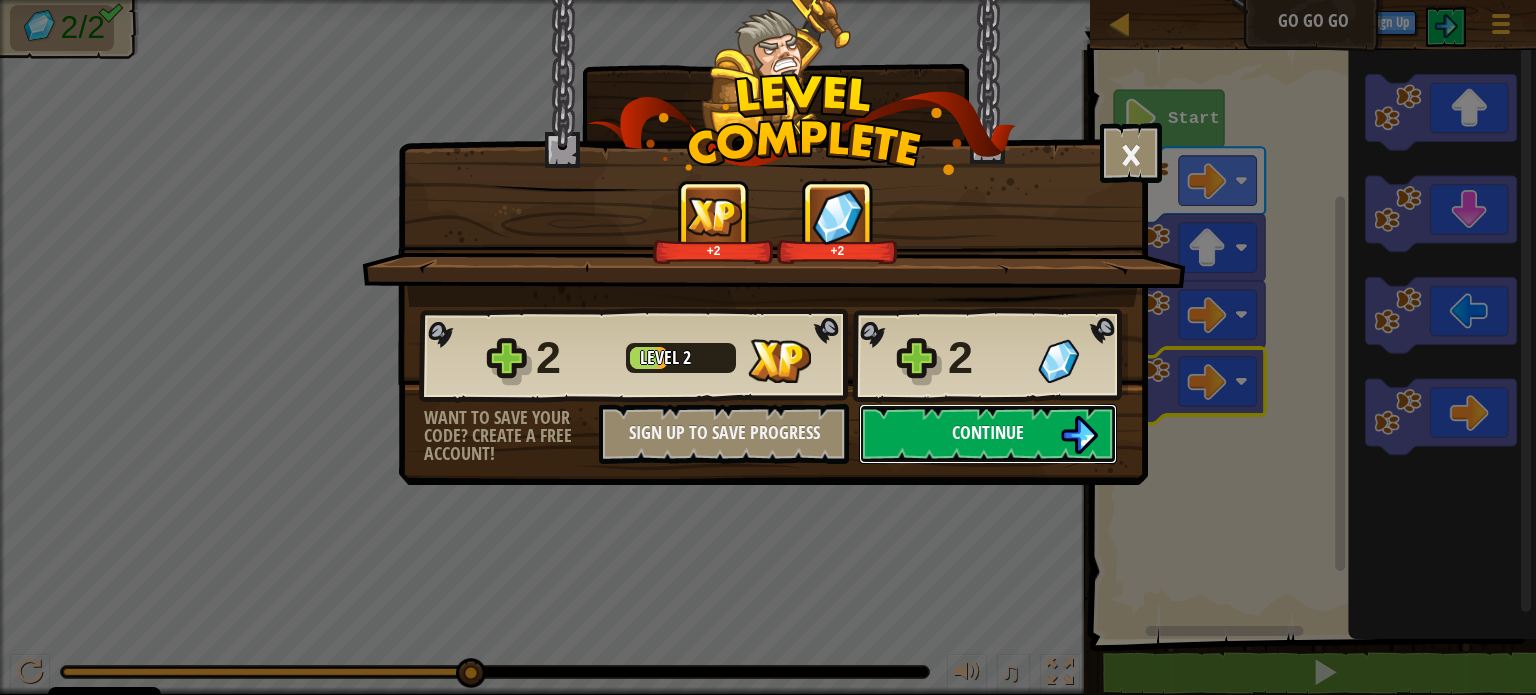 click on "Continue" at bounding box center (988, 432) 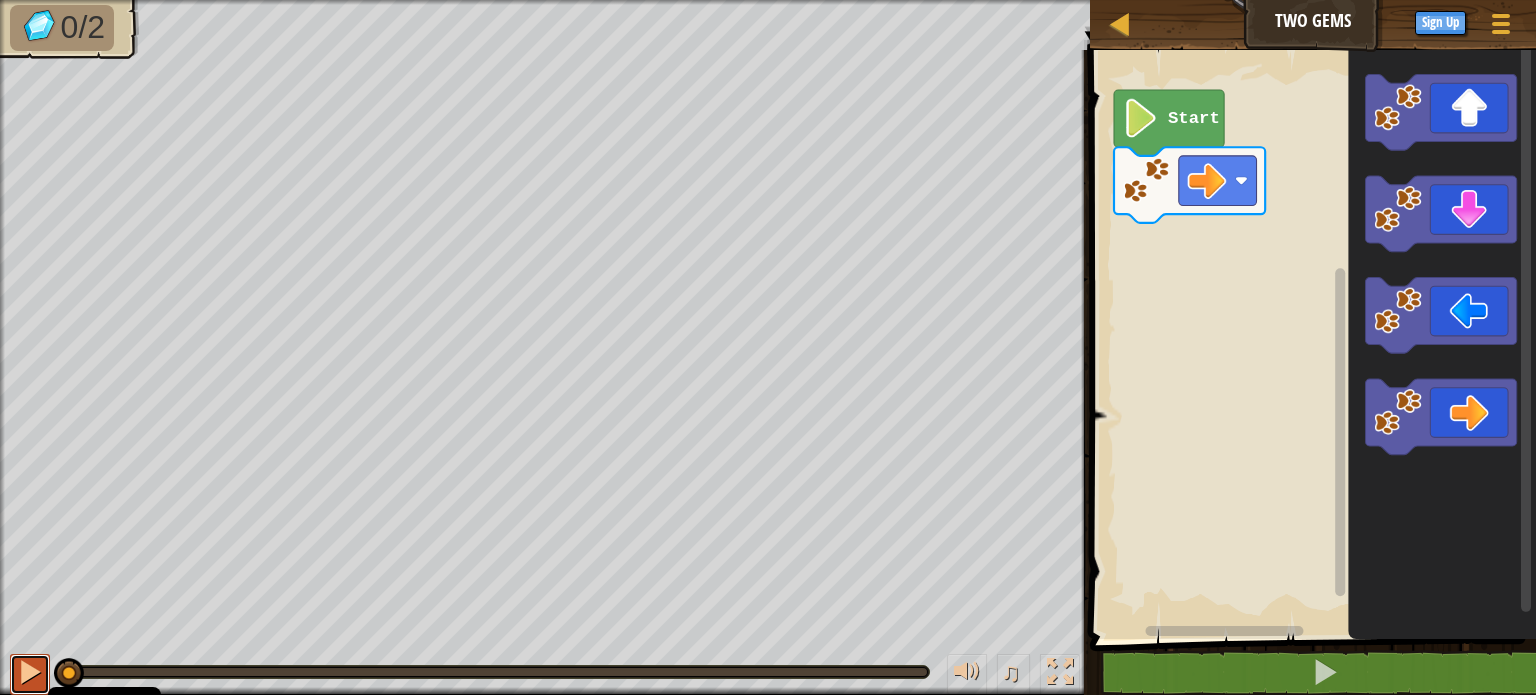 click at bounding box center [30, 672] 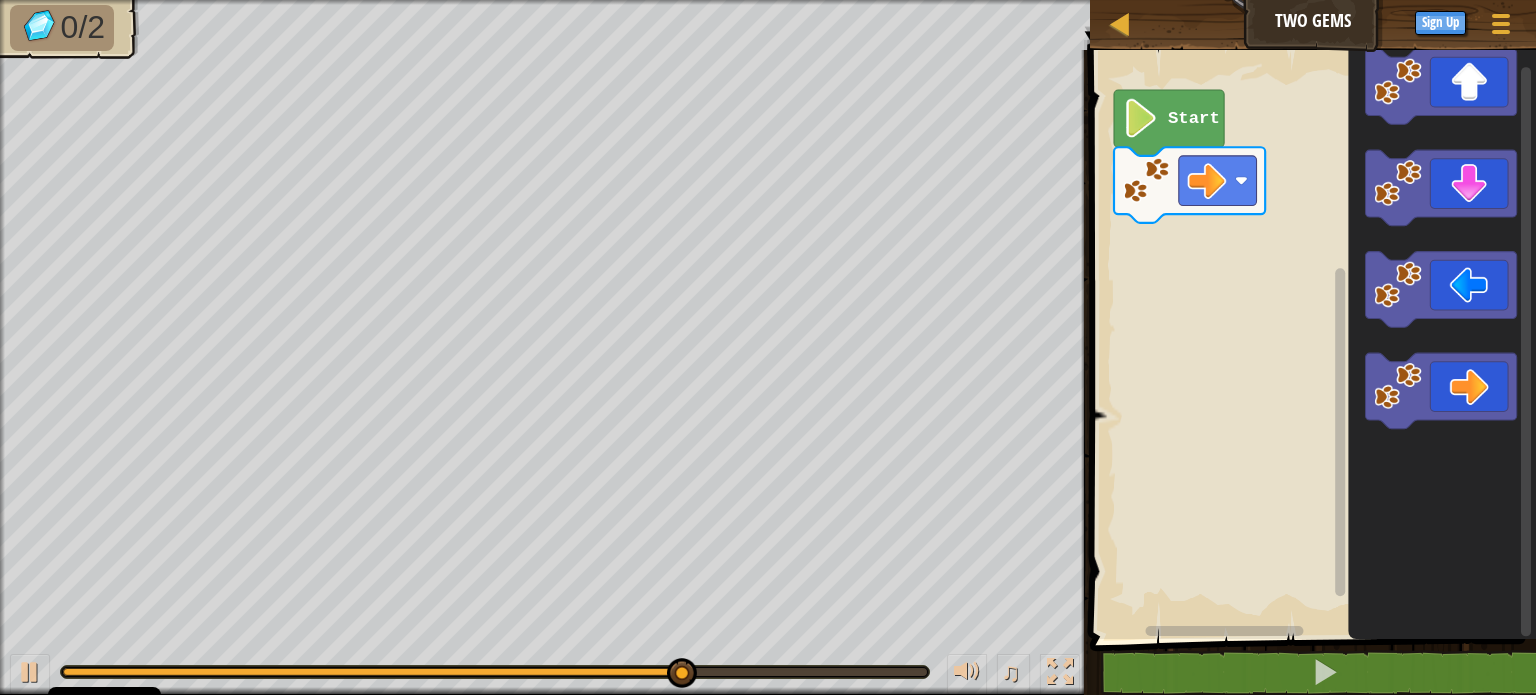 click on "Start" at bounding box center (1310, 339) 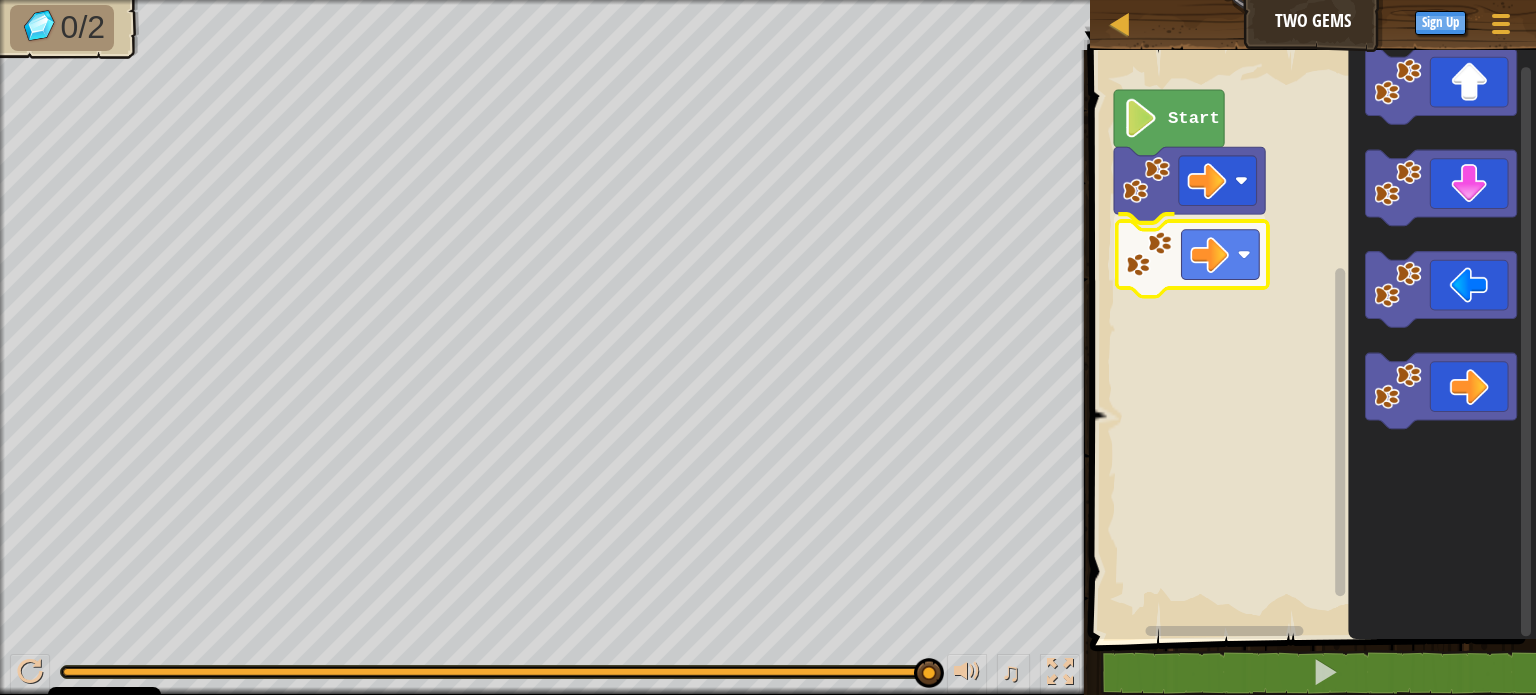 click on "Start" at bounding box center (1310, 339) 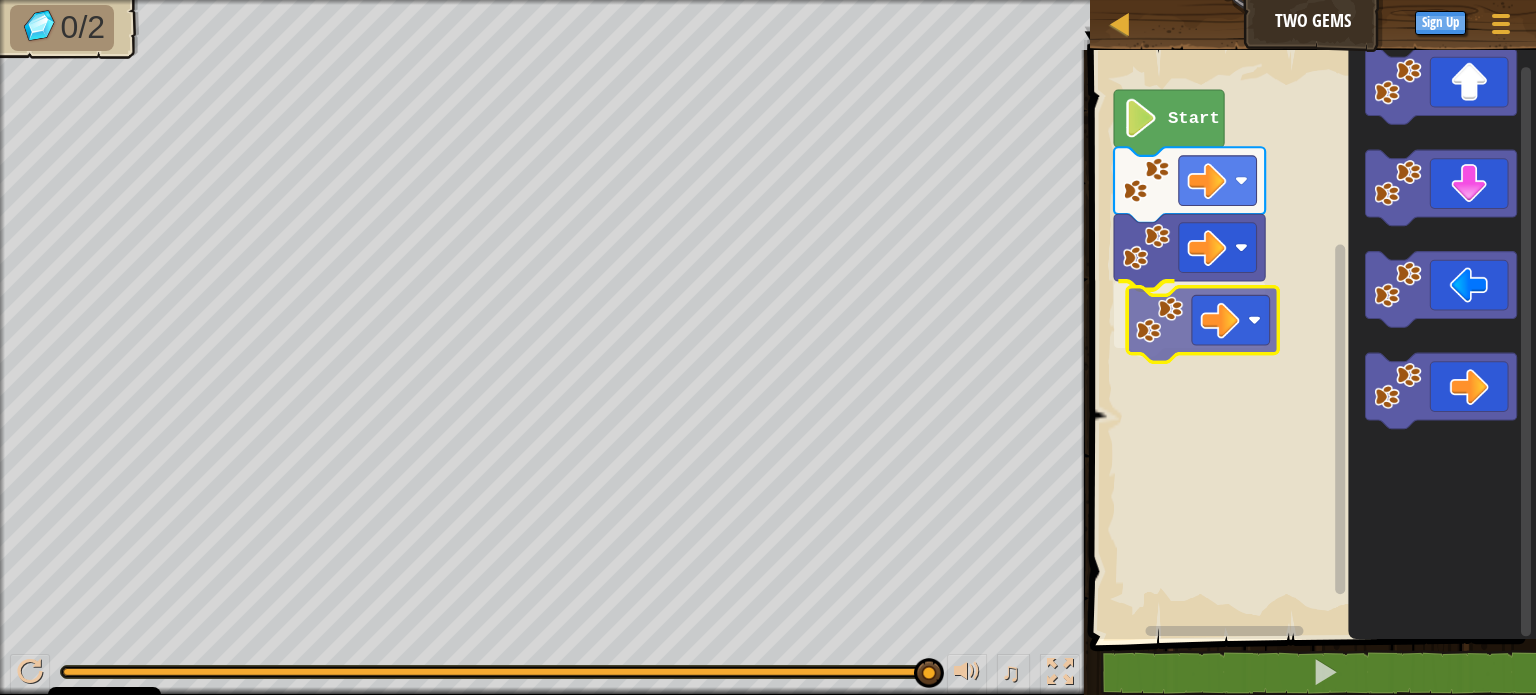 click on "Start" at bounding box center (1310, 339) 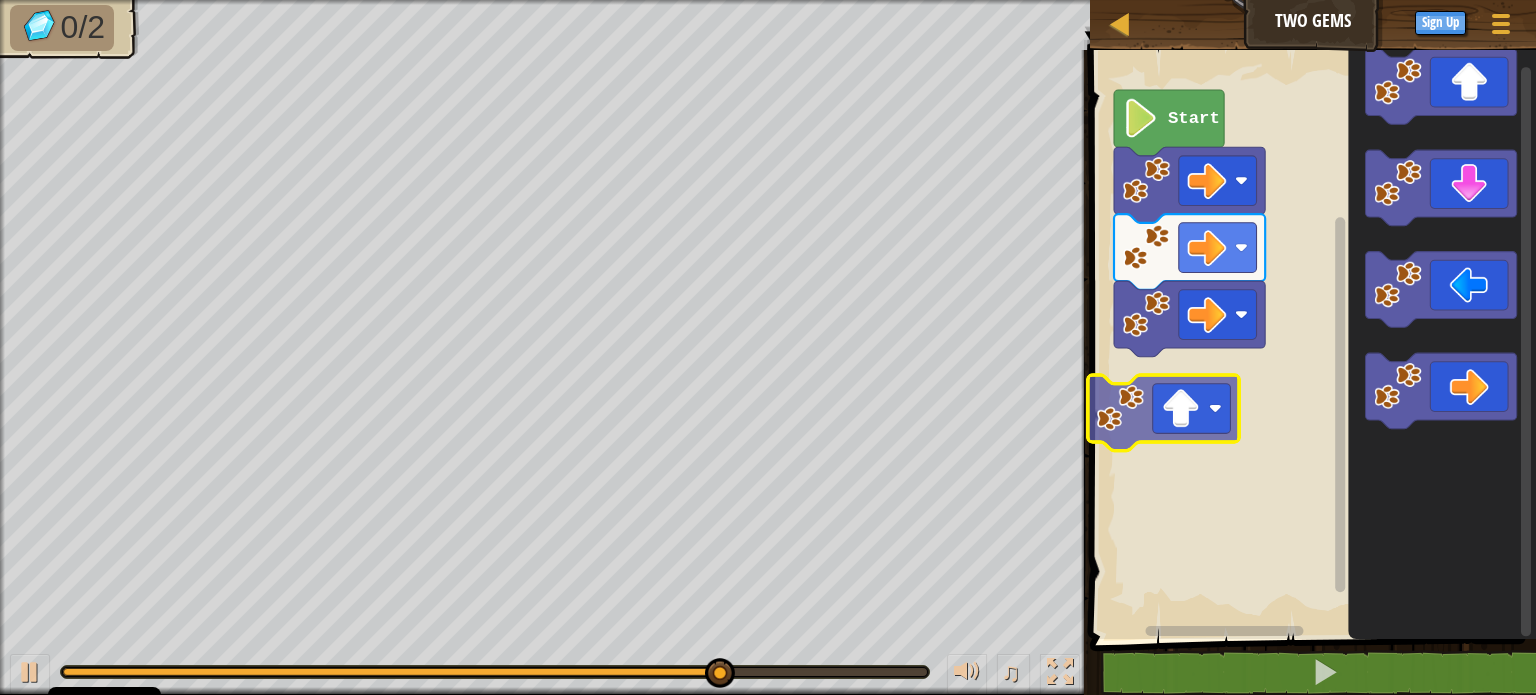 click on "Start" at bounding box center (1310, 339) 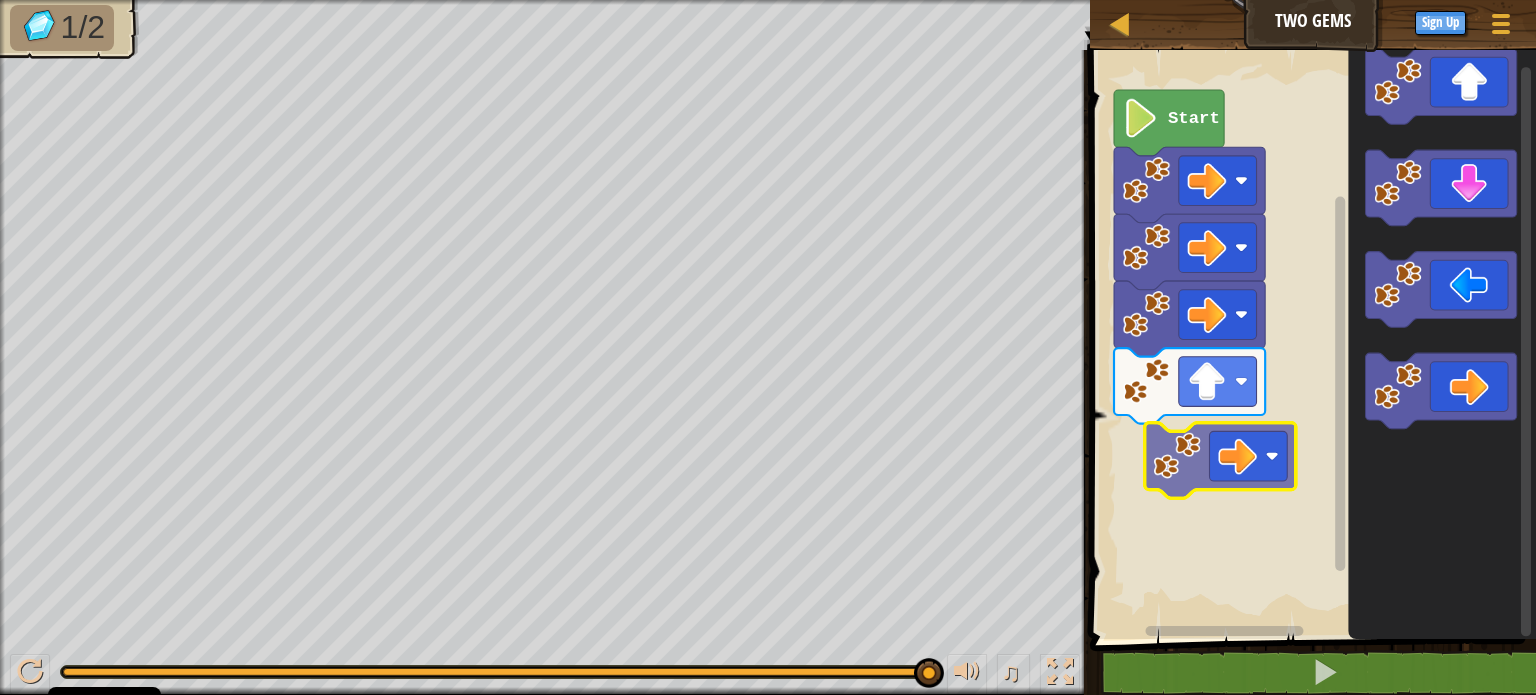 click on "Start" at bounding box center [1310, 339] 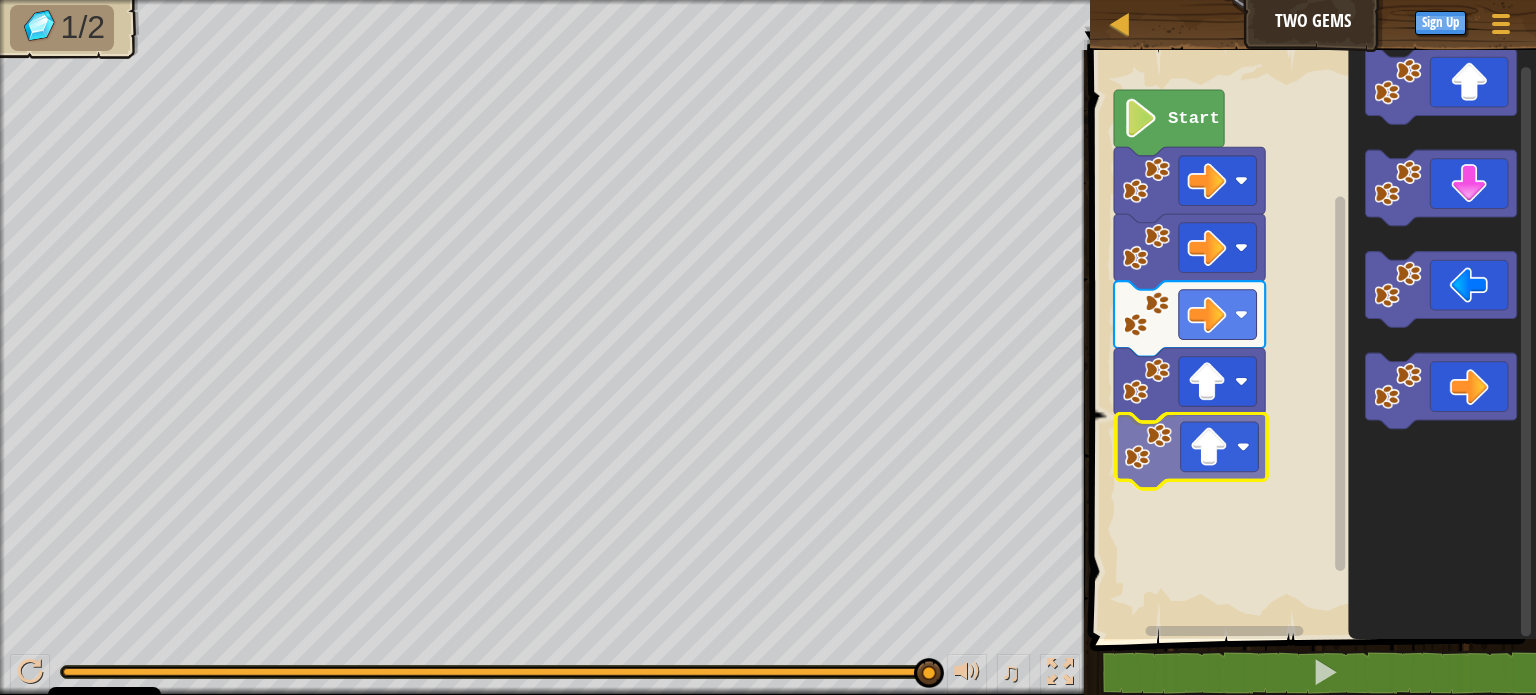 click on "Start" at bounding box center (1310, 339) 